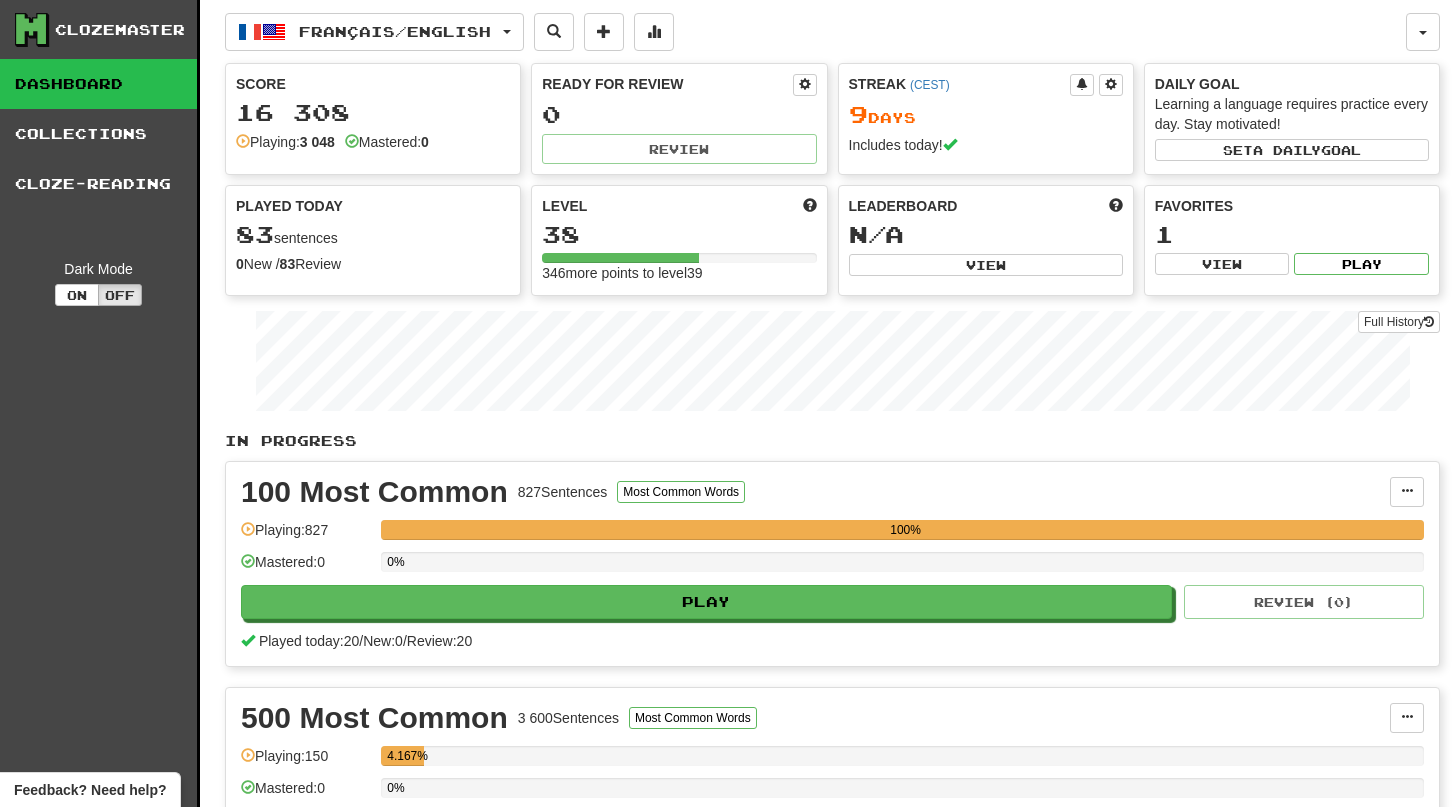 scroll, scrollTop: 0, scrollLeft: 0, axis: both 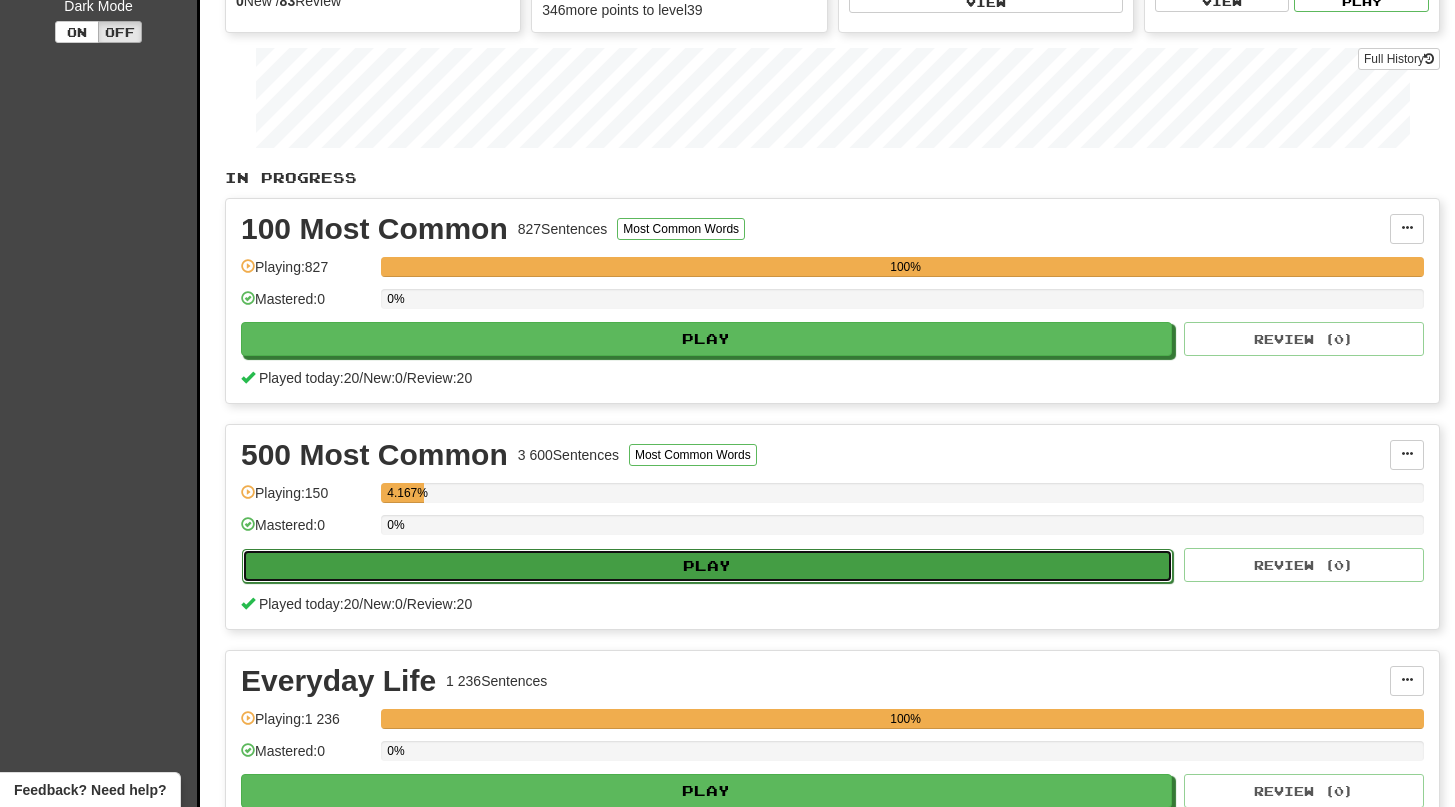 click on "Play" at bounding box center (707, 566) 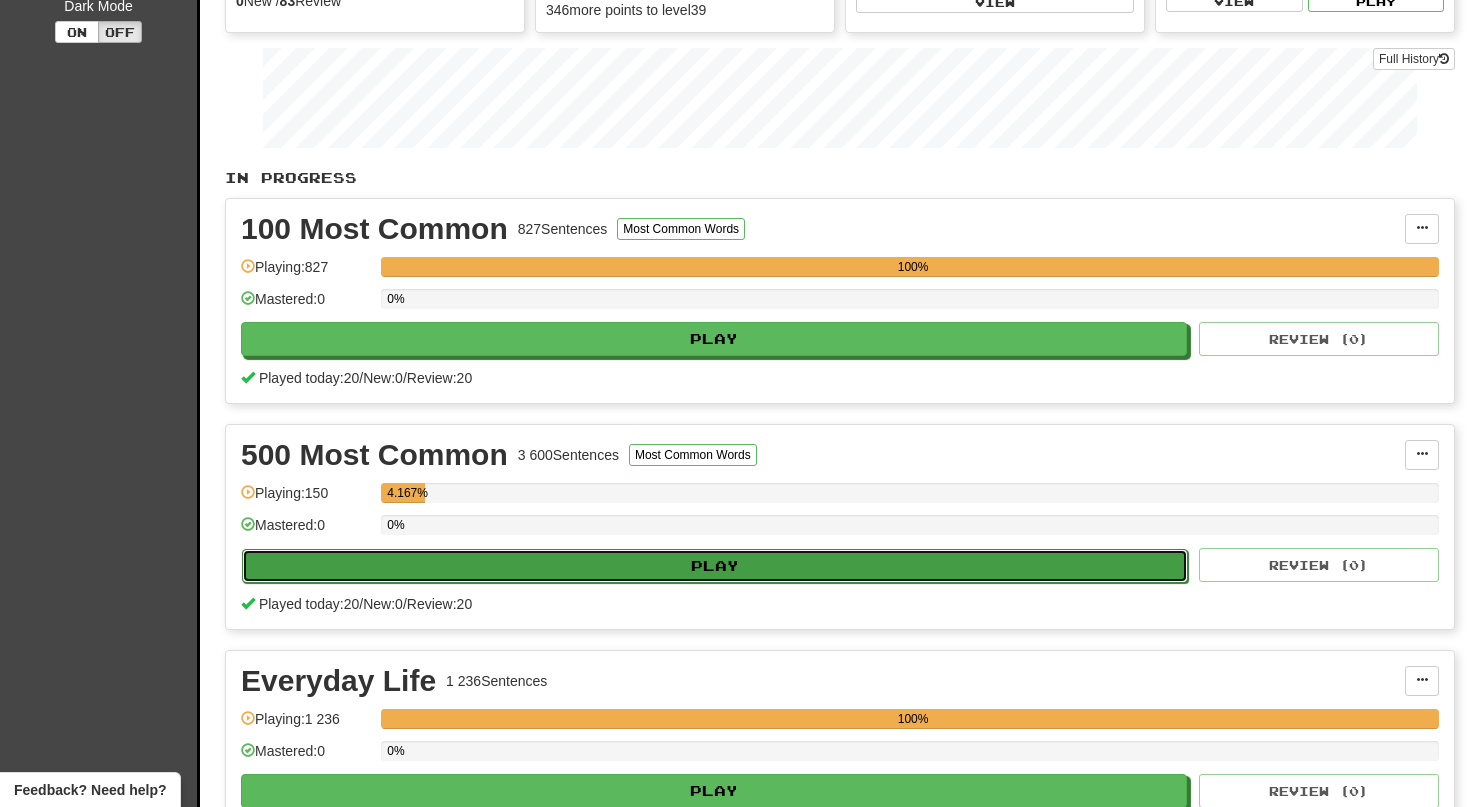 select on "**" 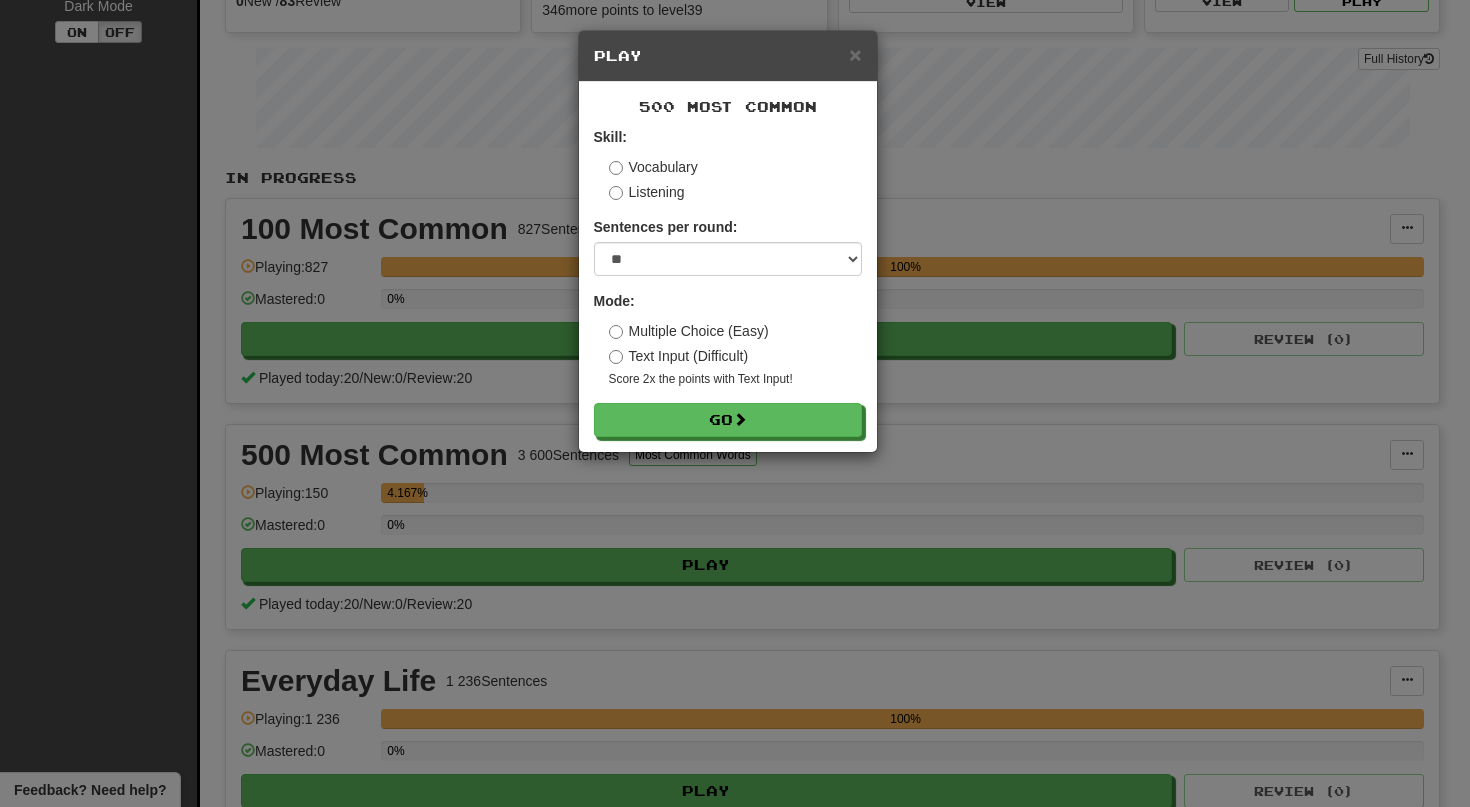 click on "Skill: Vocabulary Listening Sentences per round: * ** ** ** ** ** *** ******** Mode: Multiple Choice (Easy) Text Input (Difficult) Score 2x the points with Text Input ! Go" at bounding box center (728, 282) 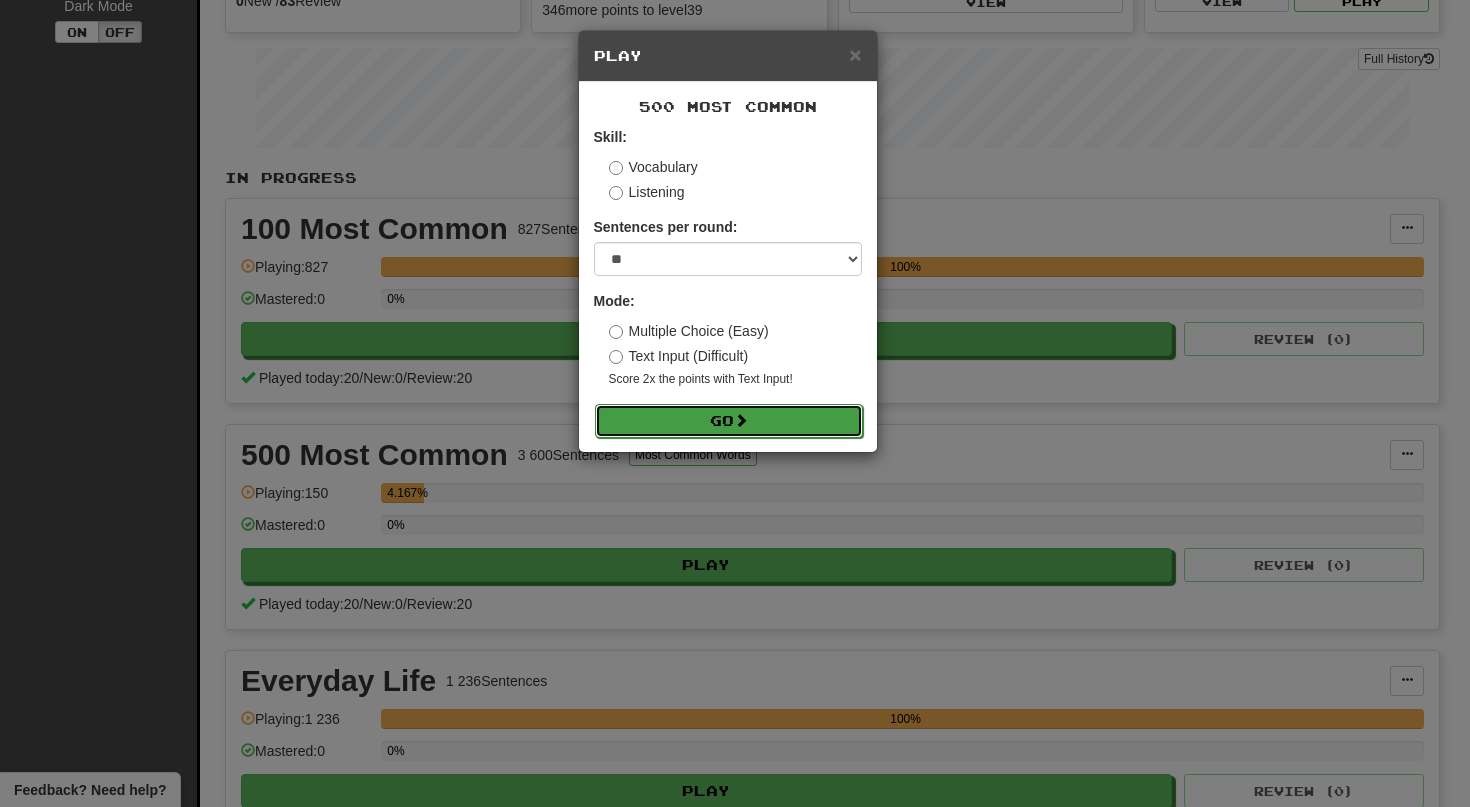click on "Go" at bounding box center (729, 421) 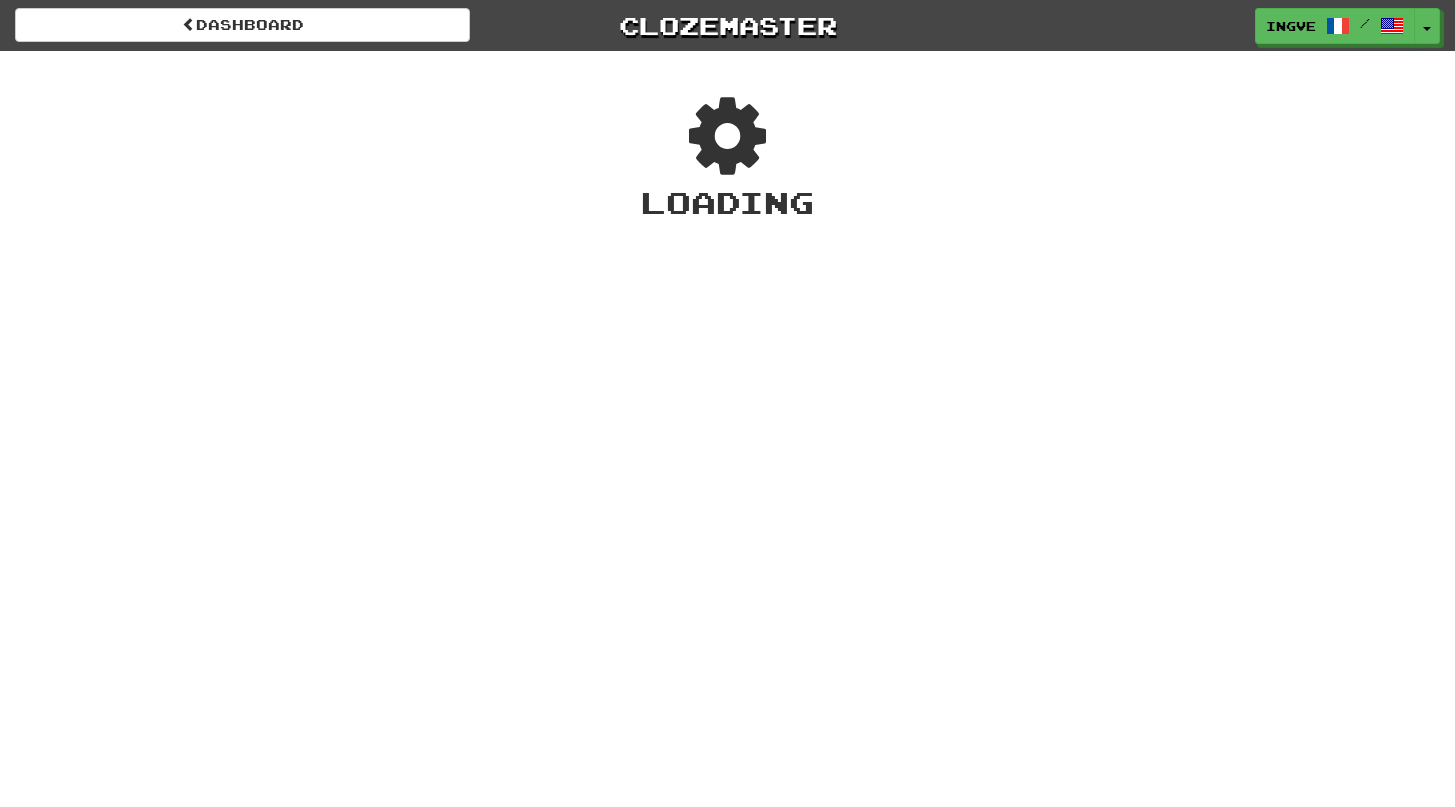 scroll, scrollTop: 0, scrollLeft: 0, axis: both 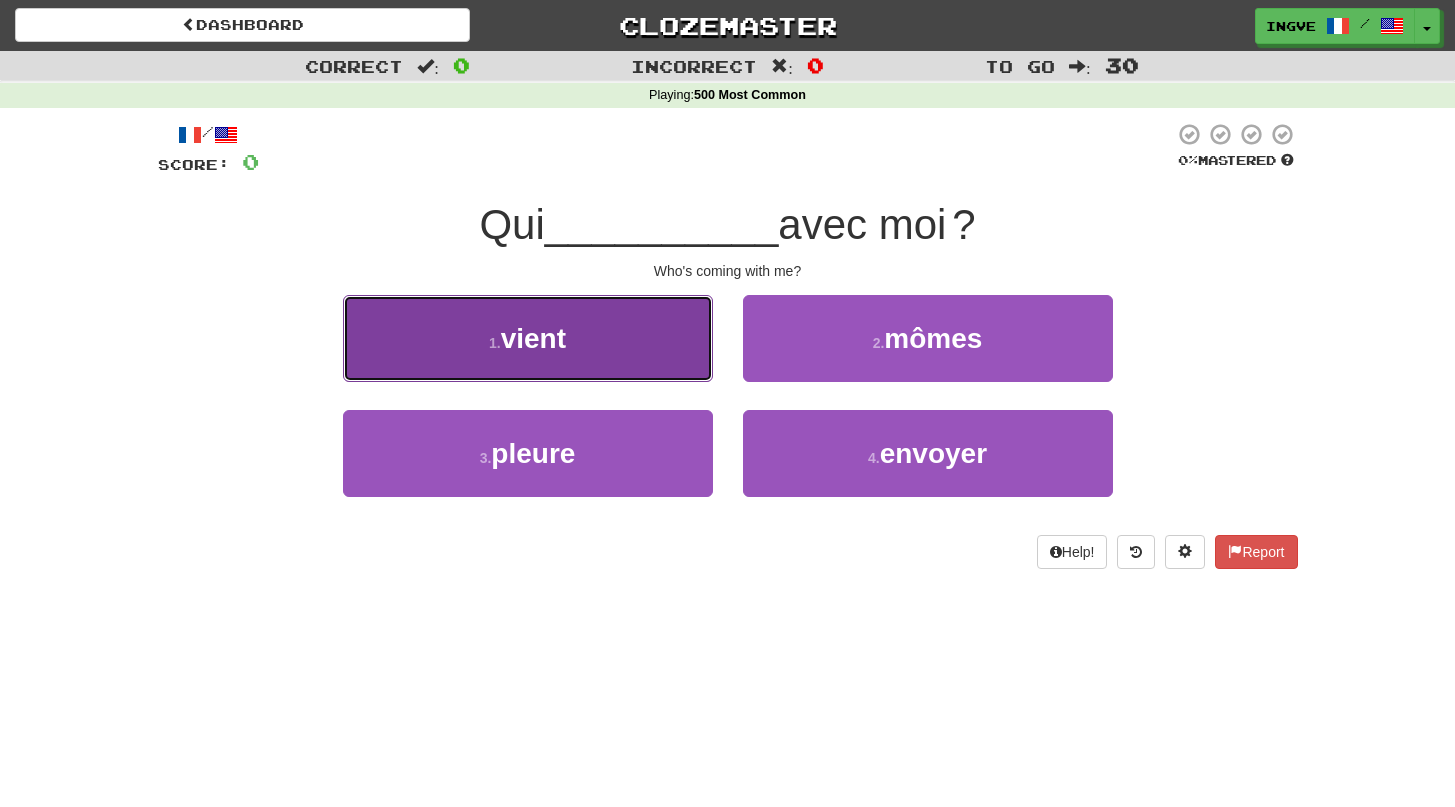 click on "1 .  vient" at bounding box center (528, 338) 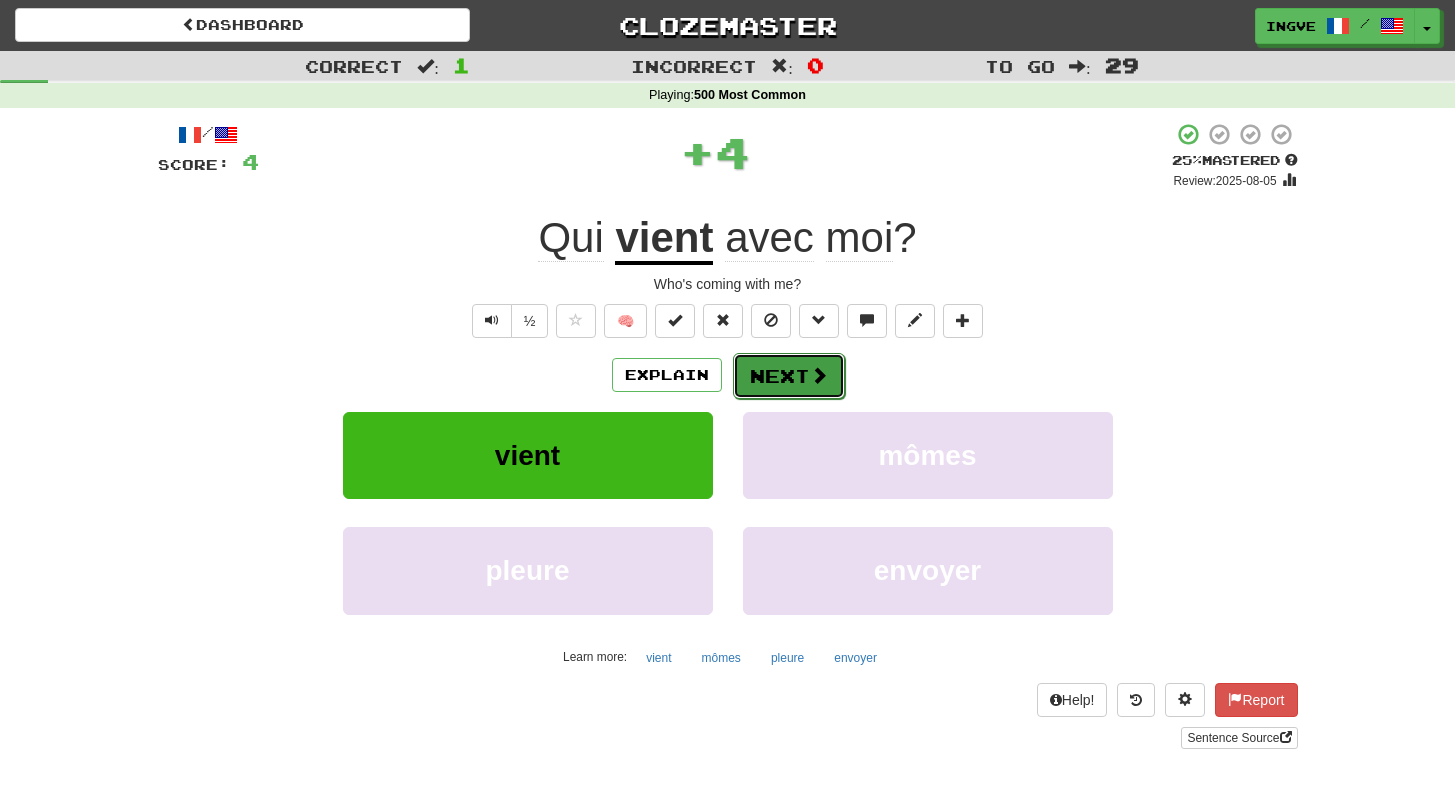 click on "Next" at bounding box center (789, 376) 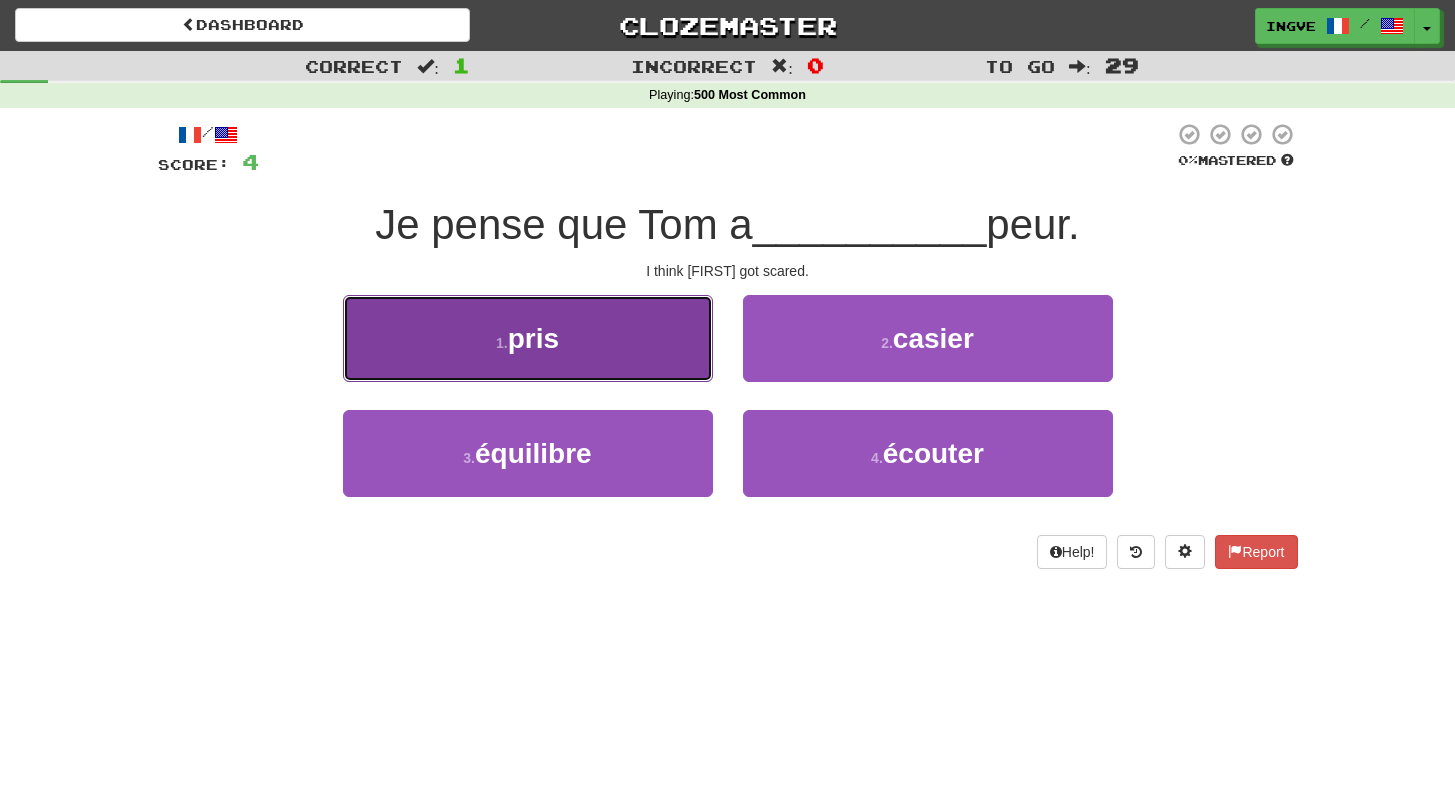 click on "1 .  pris" at bounding box center (528, 338) 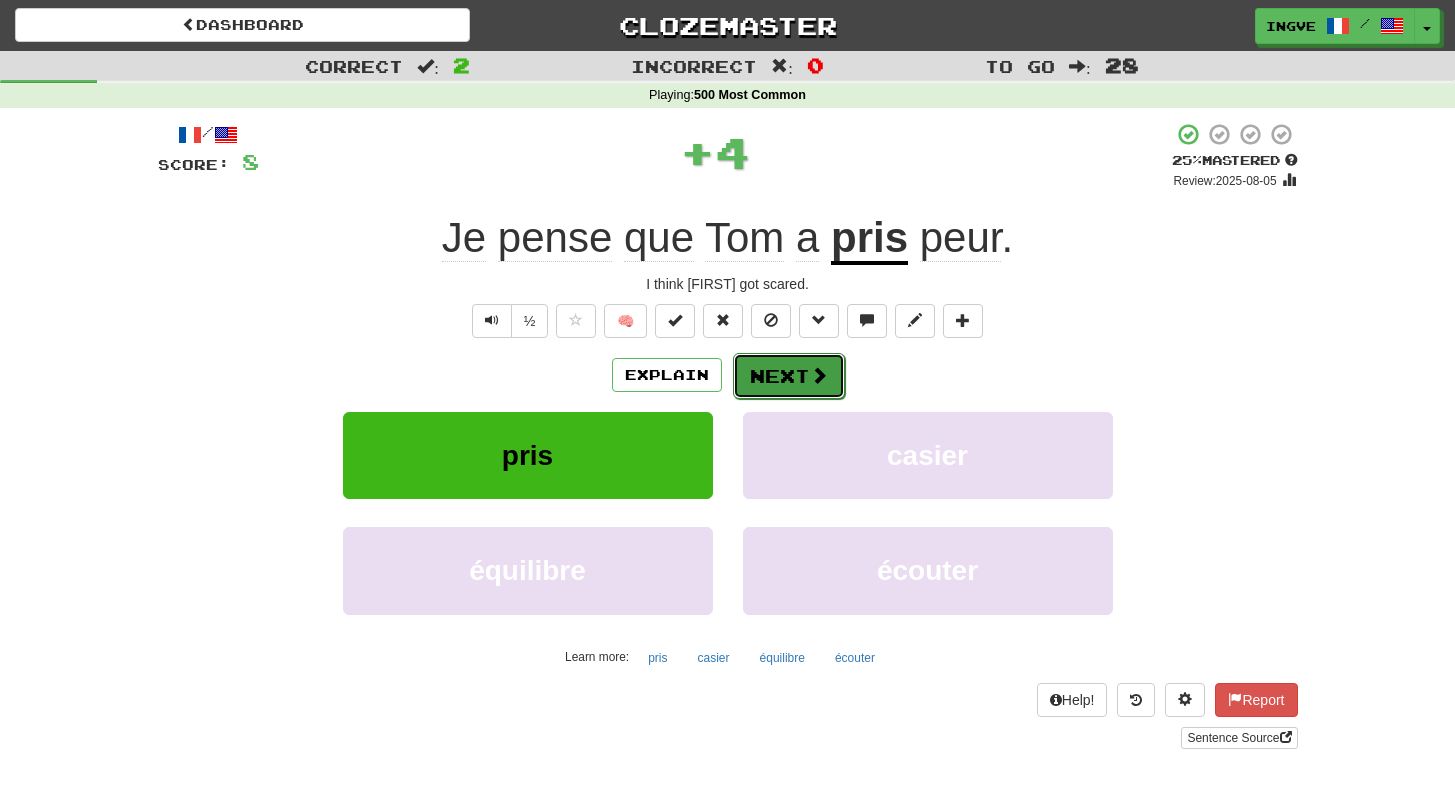 click on "Next" at bounding box center [789, 376] 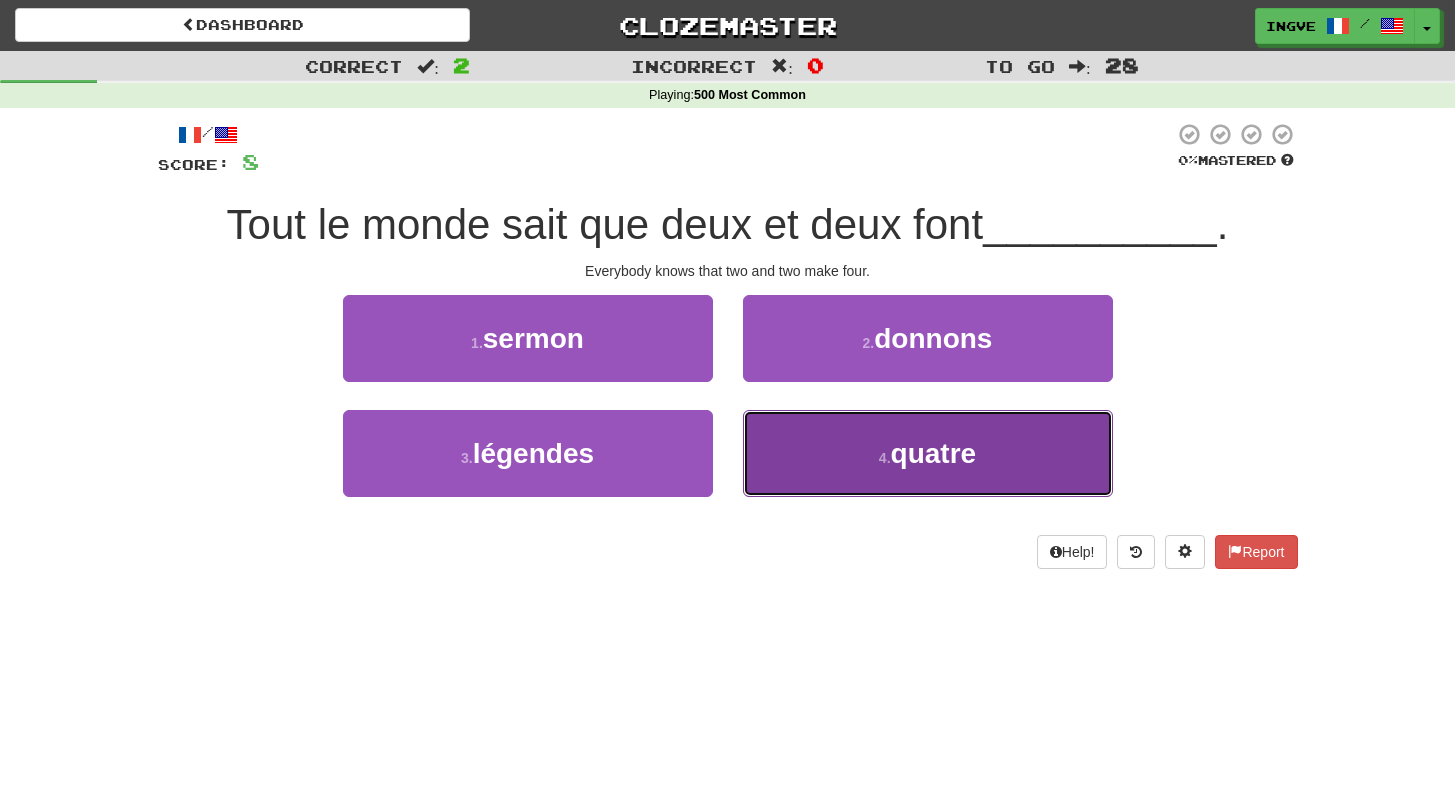 click on "4 .  quatre" at bounding box center [928, 453] 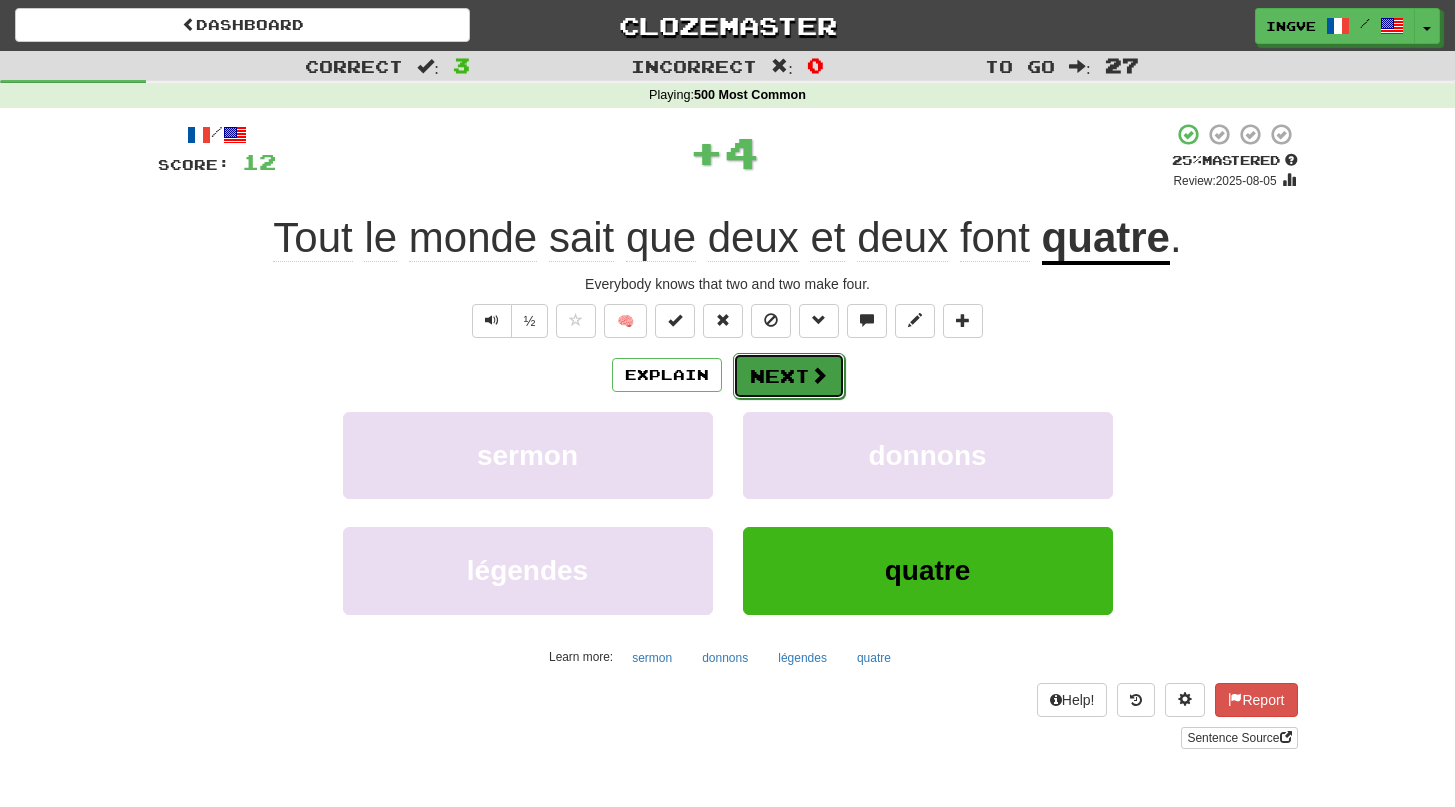 click on "Next" at bounding box center [789, 376] 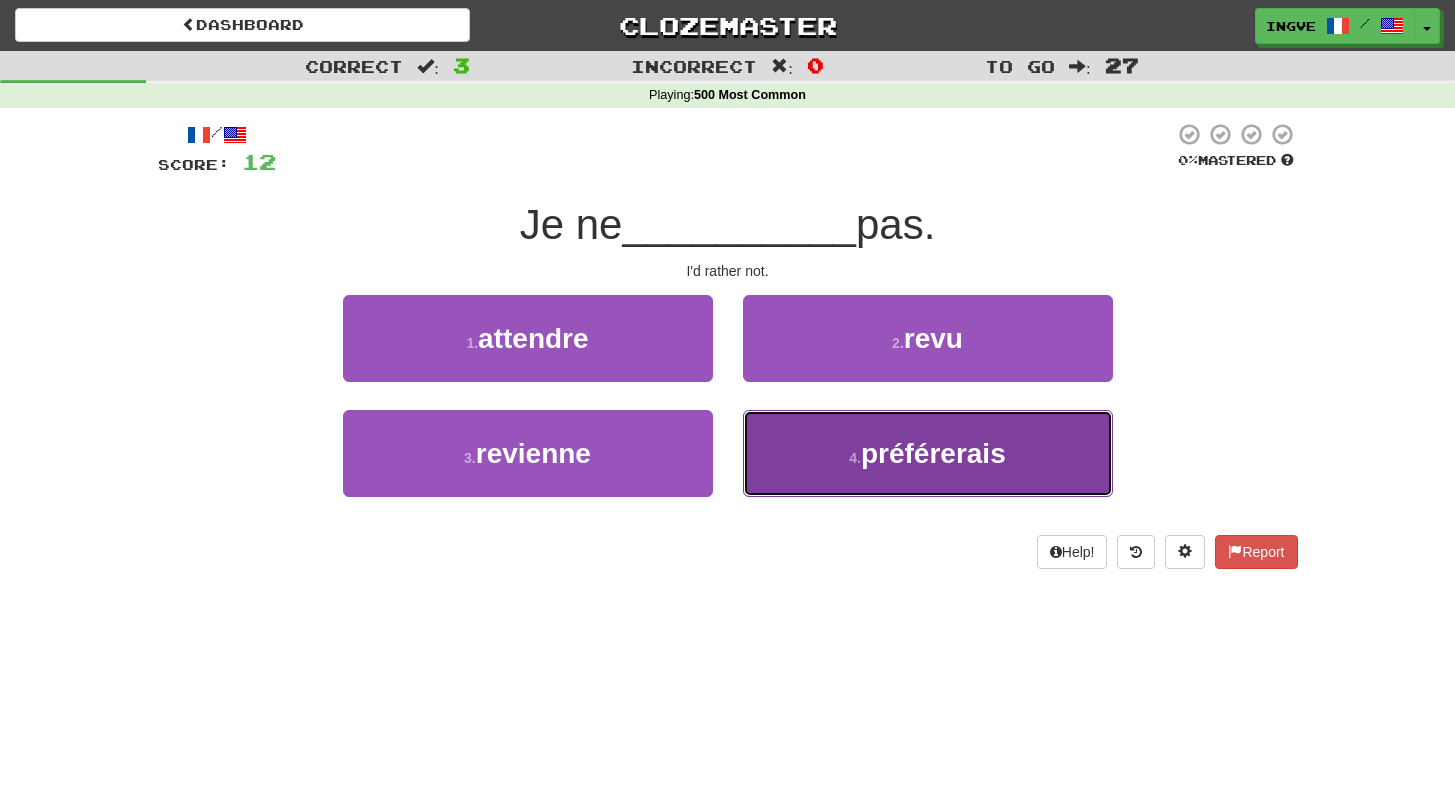 click on "4 .  préférerais" at bounding box center [928, 453] 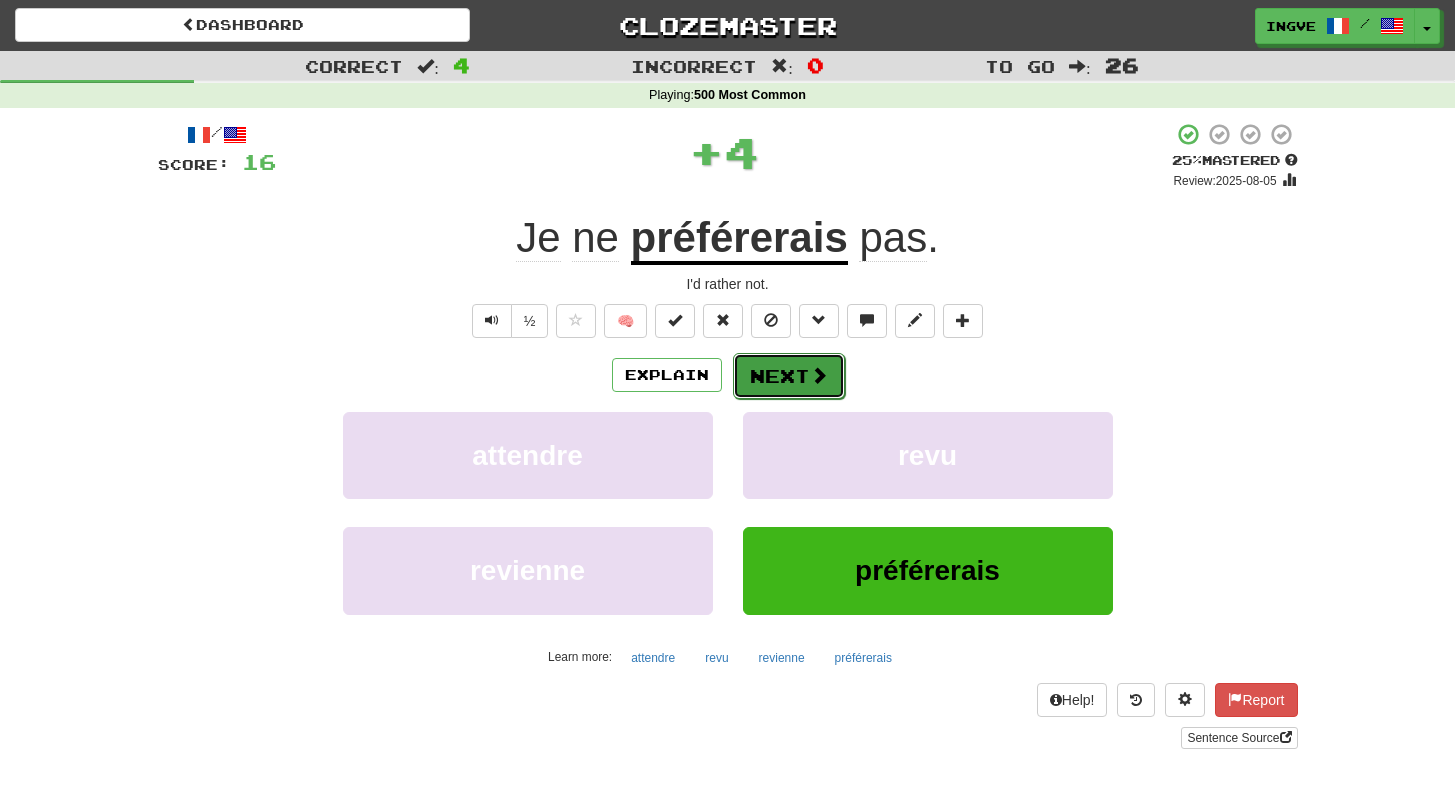 click on "Next" at bounding box center (789, 376) 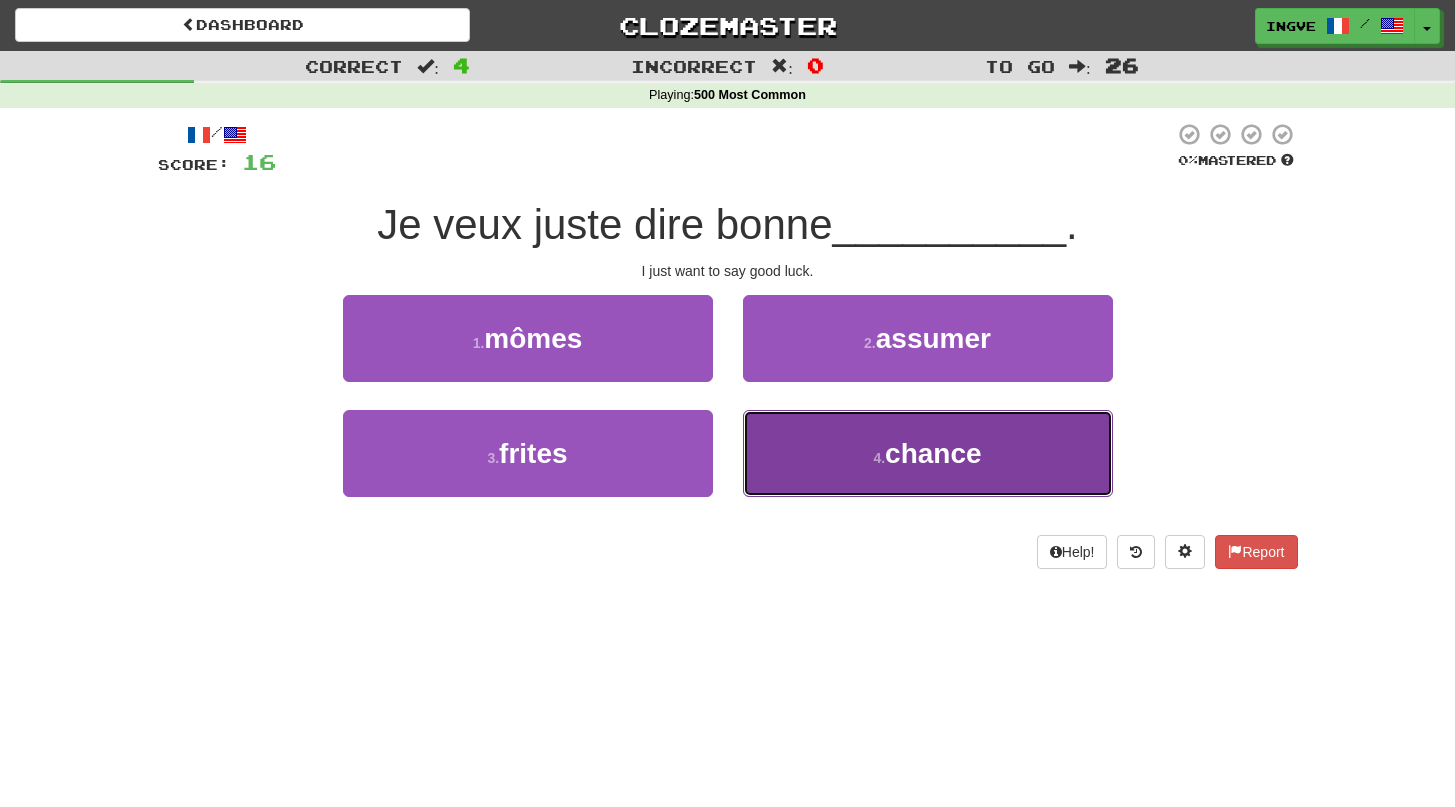 click on "4 .  chance" at bounding box center (928, 453) 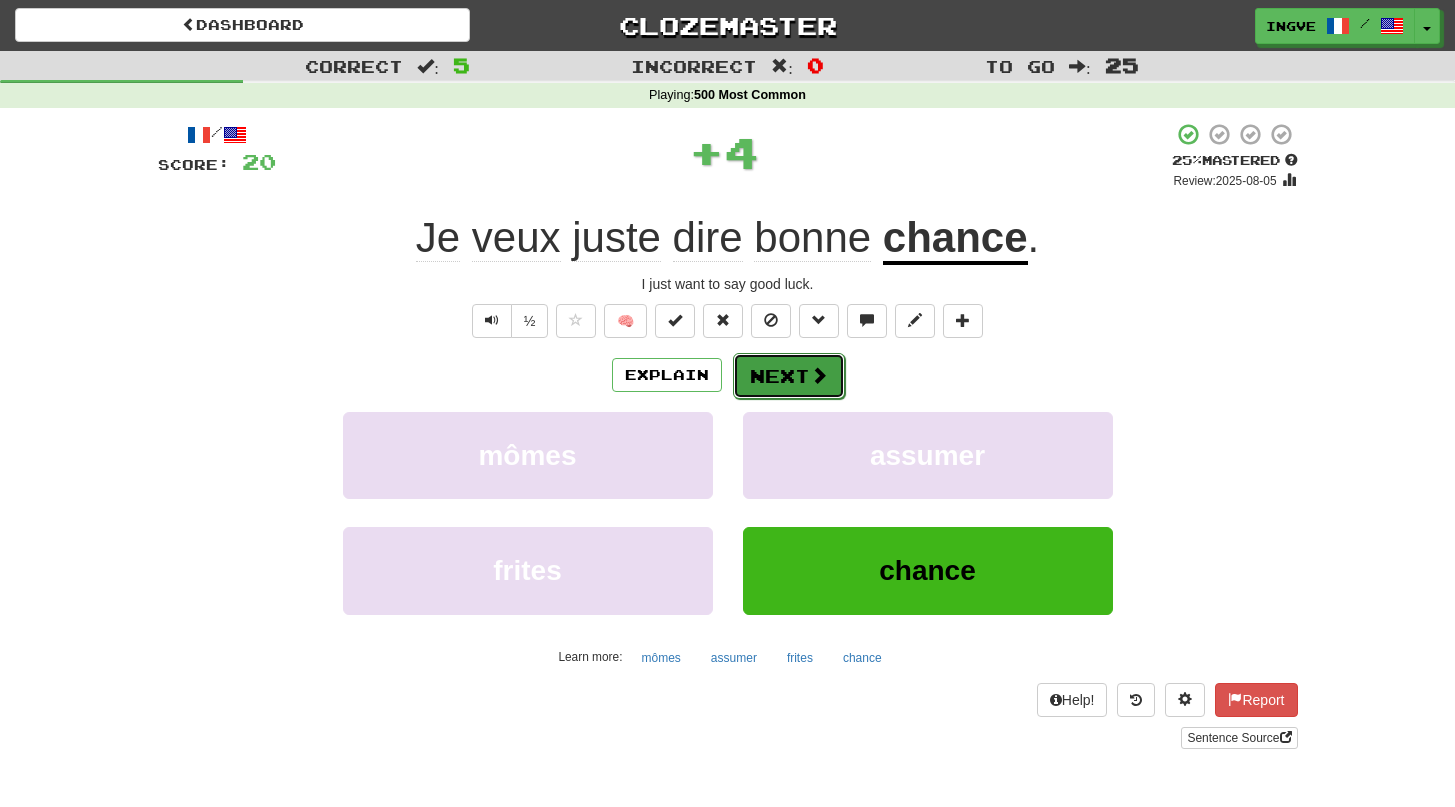 click on "Next" at bounding box center [789, 376] 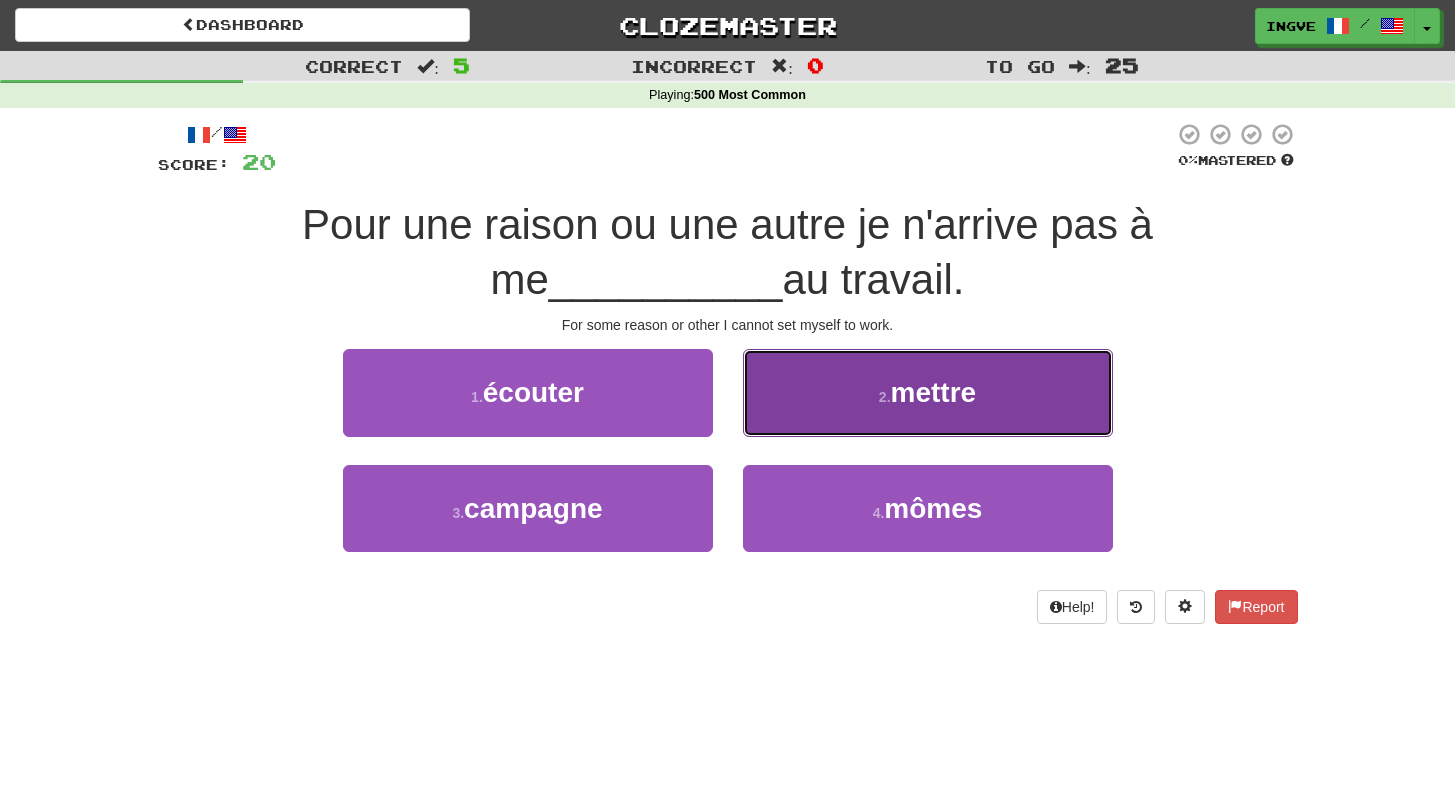 click on "2 .  mettre" at bounding box center (928, 392) 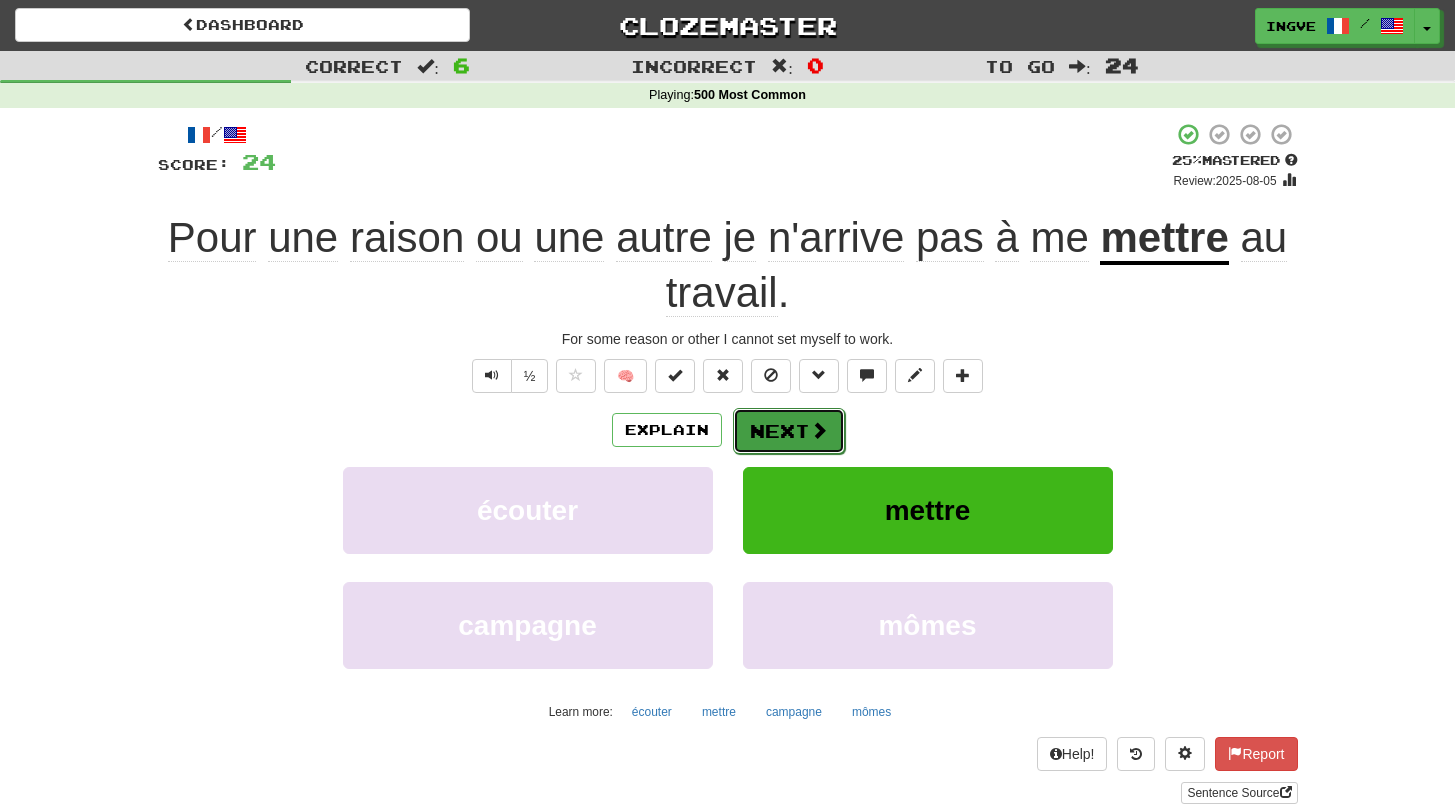 click on "Next" at bounding box center (789, 431) 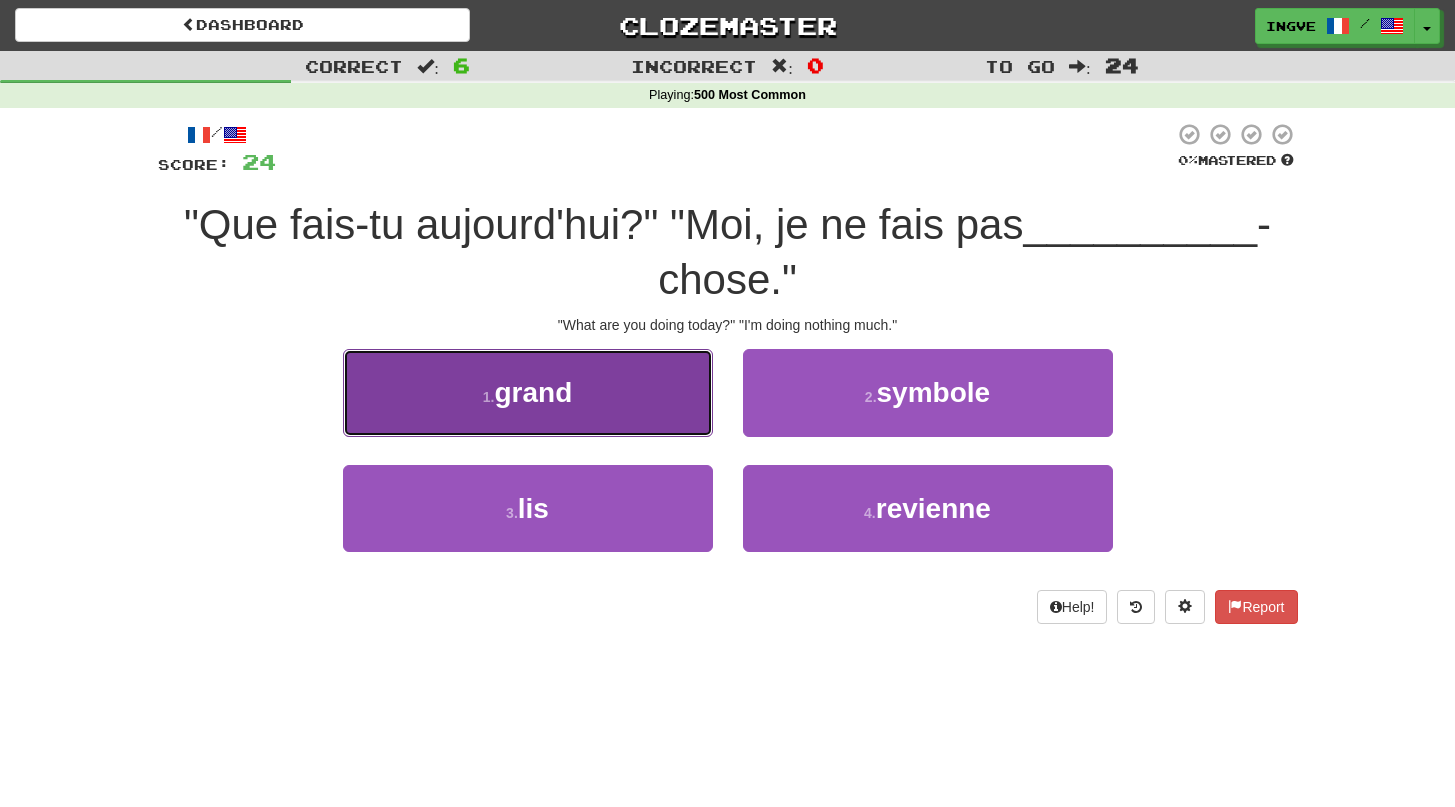 click on "1 .  grand" at bounding box center [528, 392] 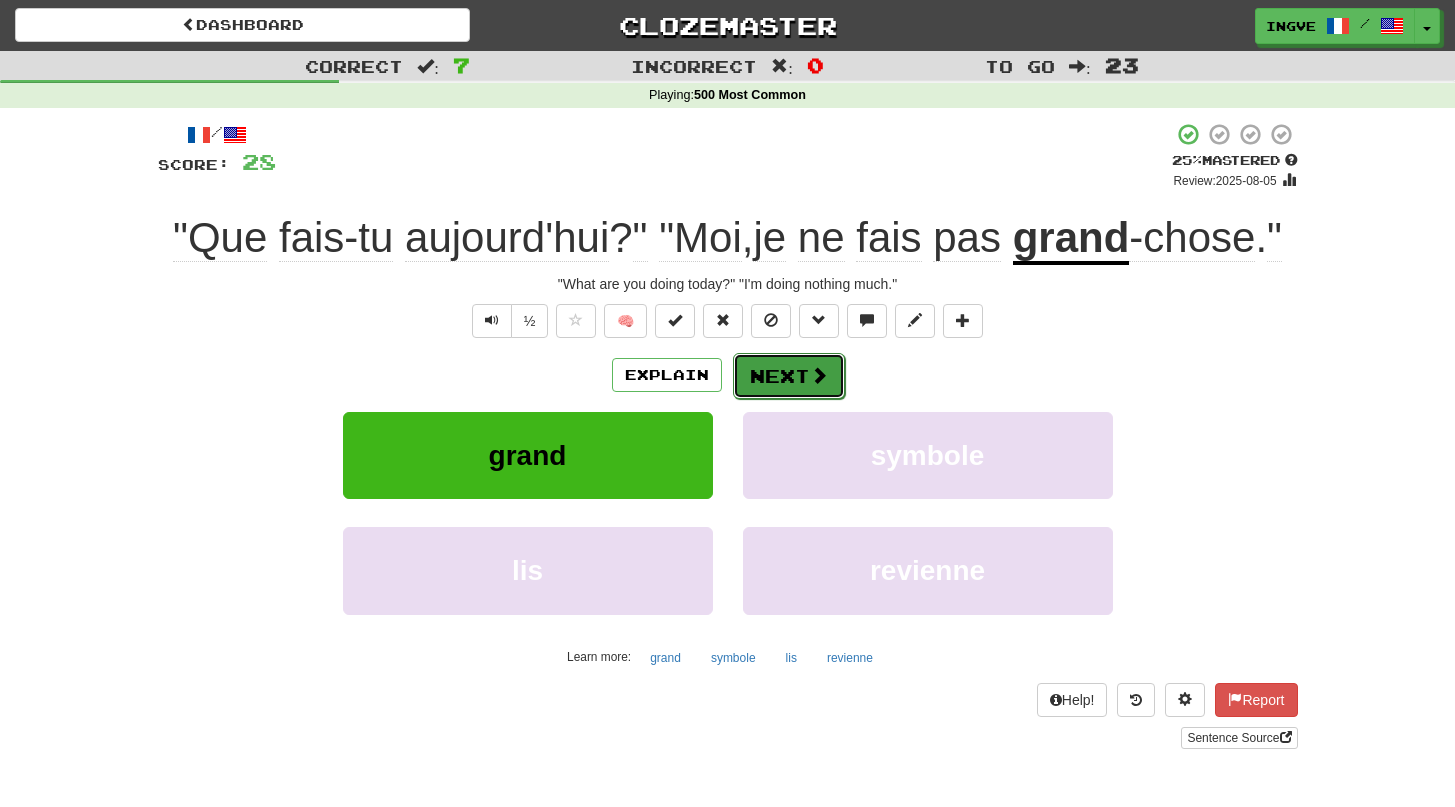 click on "Next" at bounding box center (789, 376) 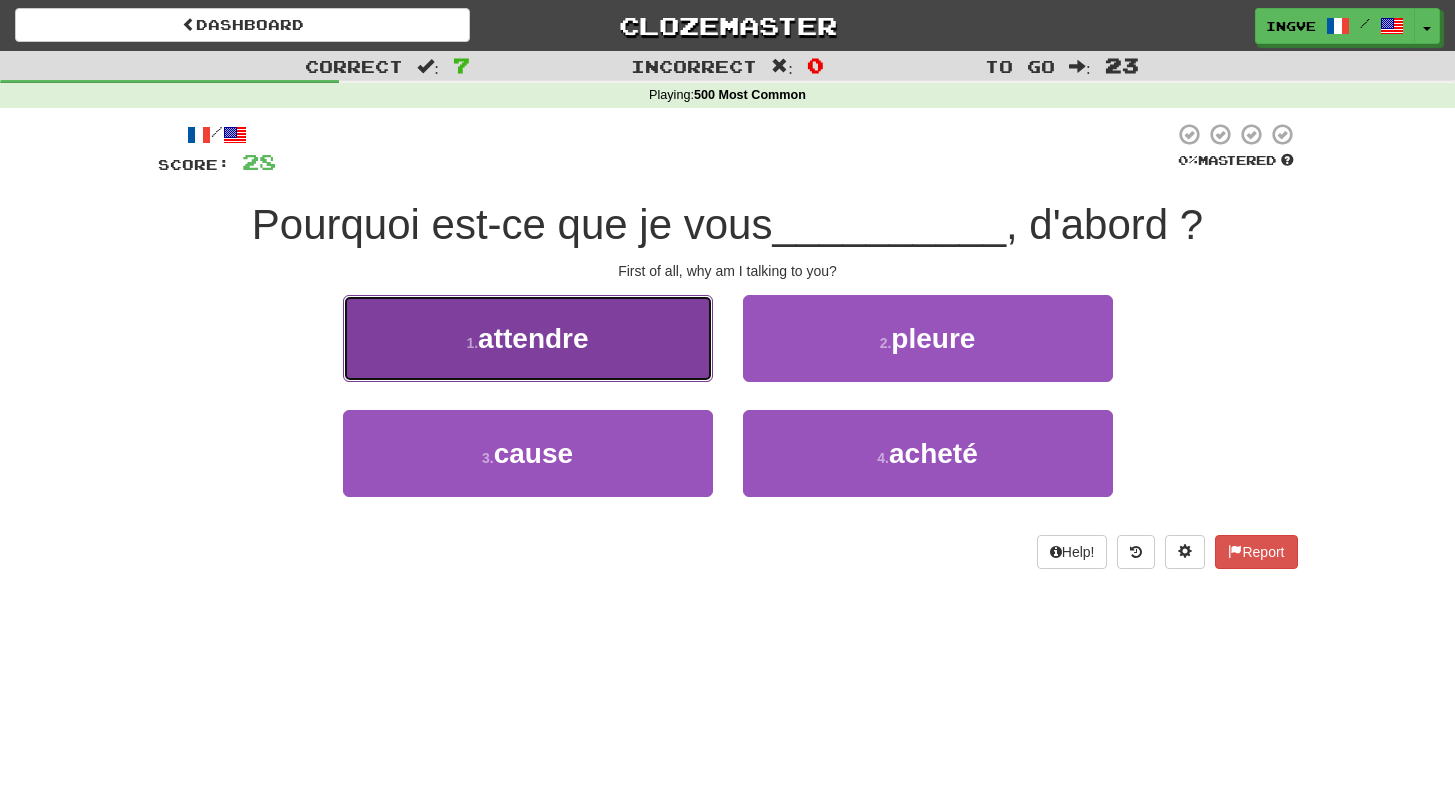 click on "1 .  attendre" at bounding box center (528, 338) 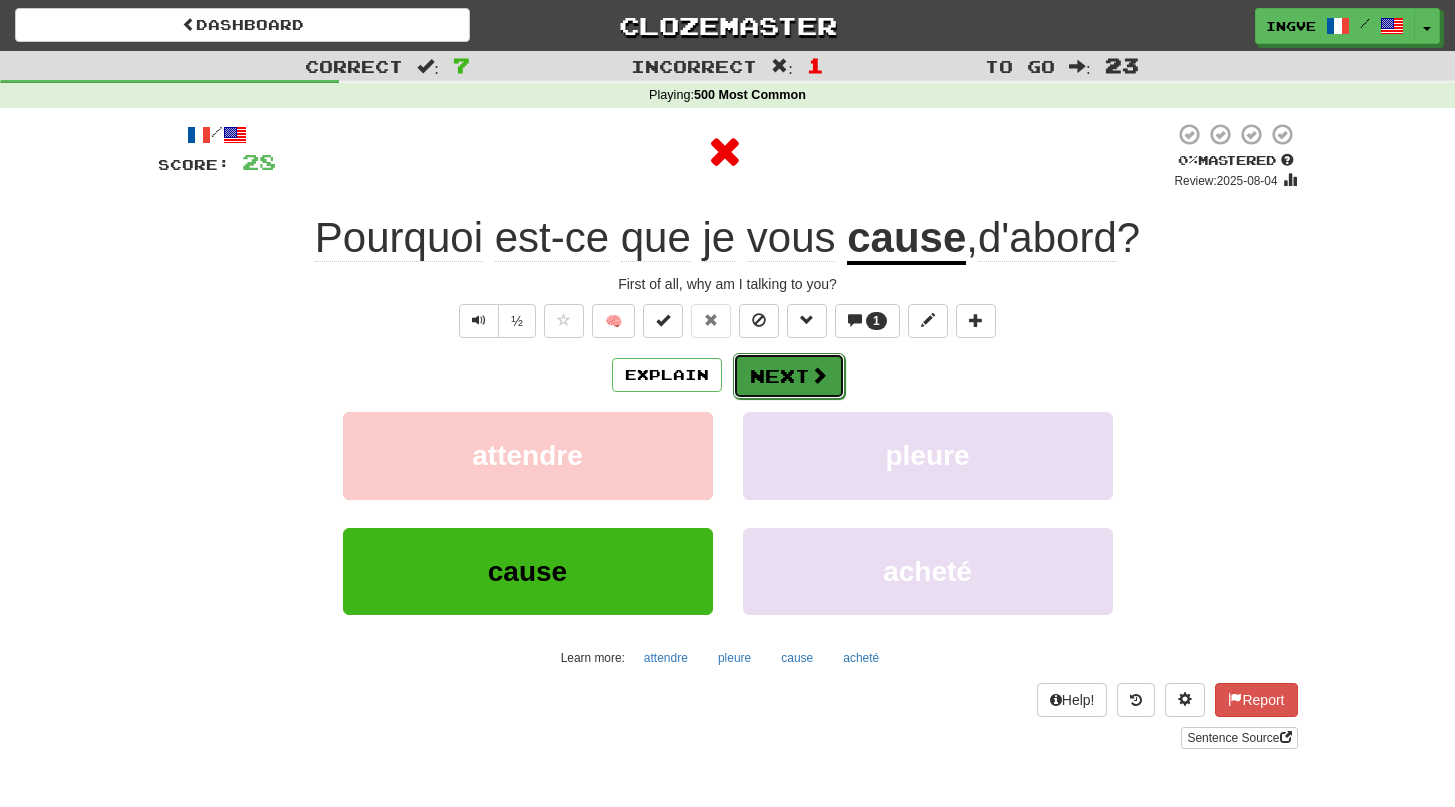 click on "Next" at bounding box center [789, 376] 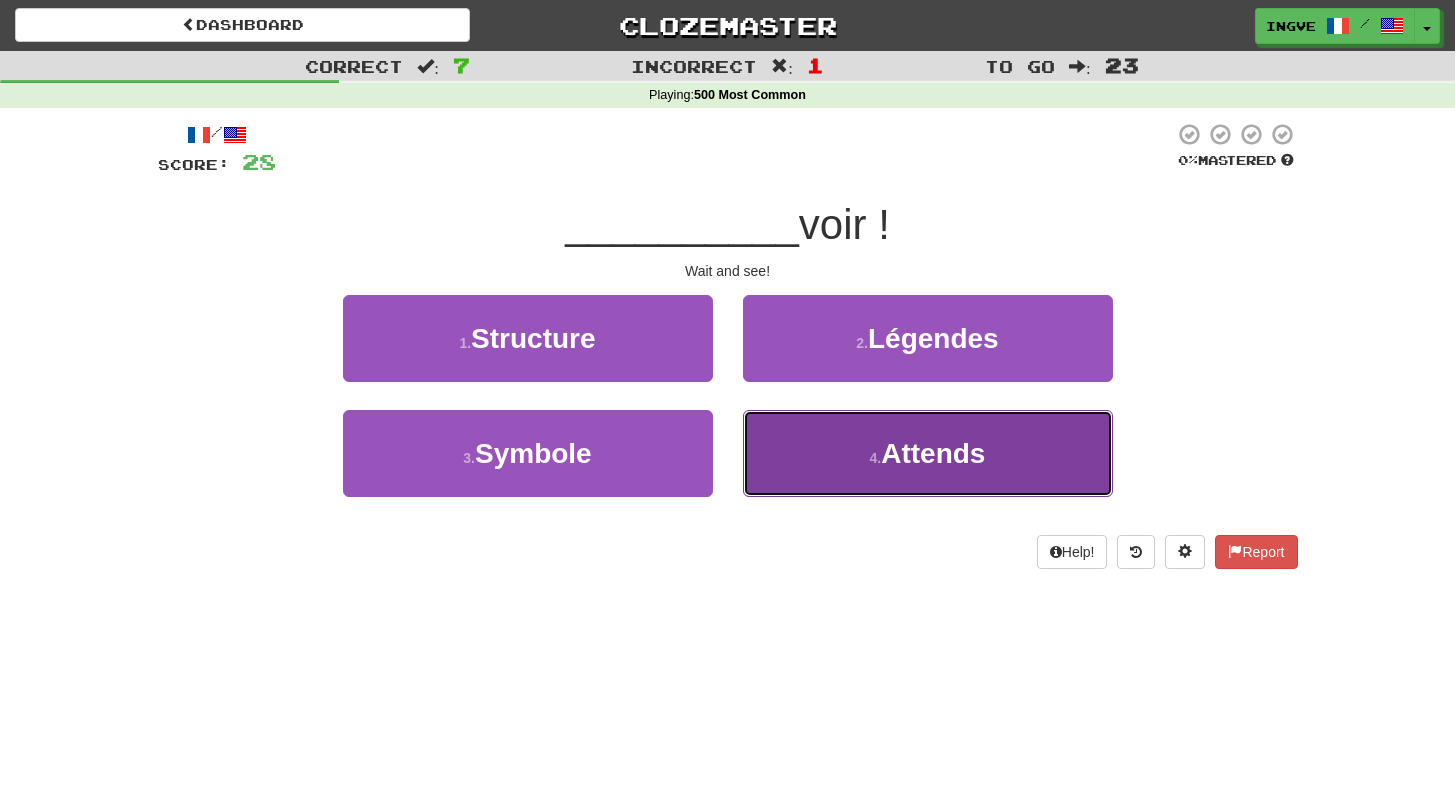 click on "4 .  Attends" at bounding box center [928, 453] 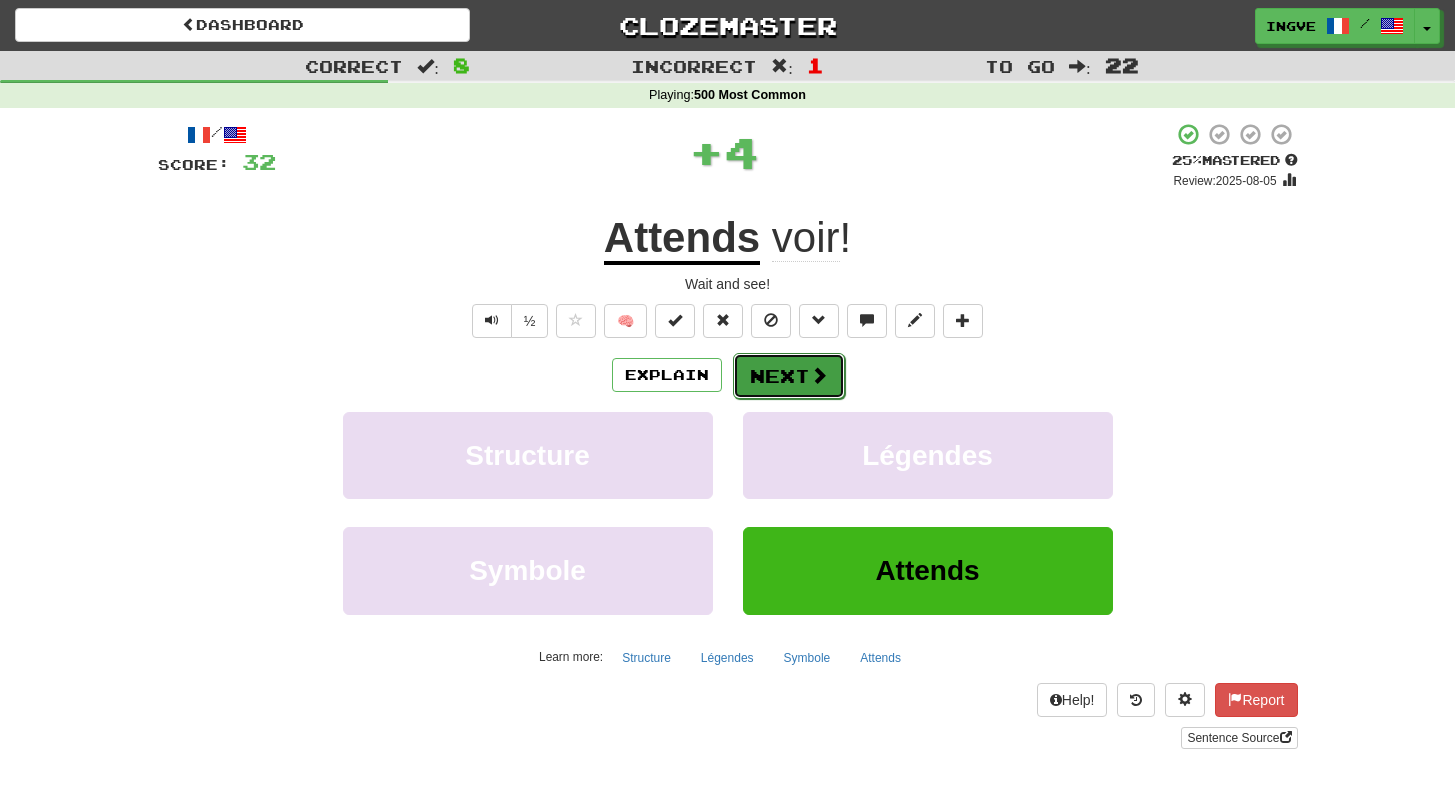 click on "Next" at bounding box center [789, 376] 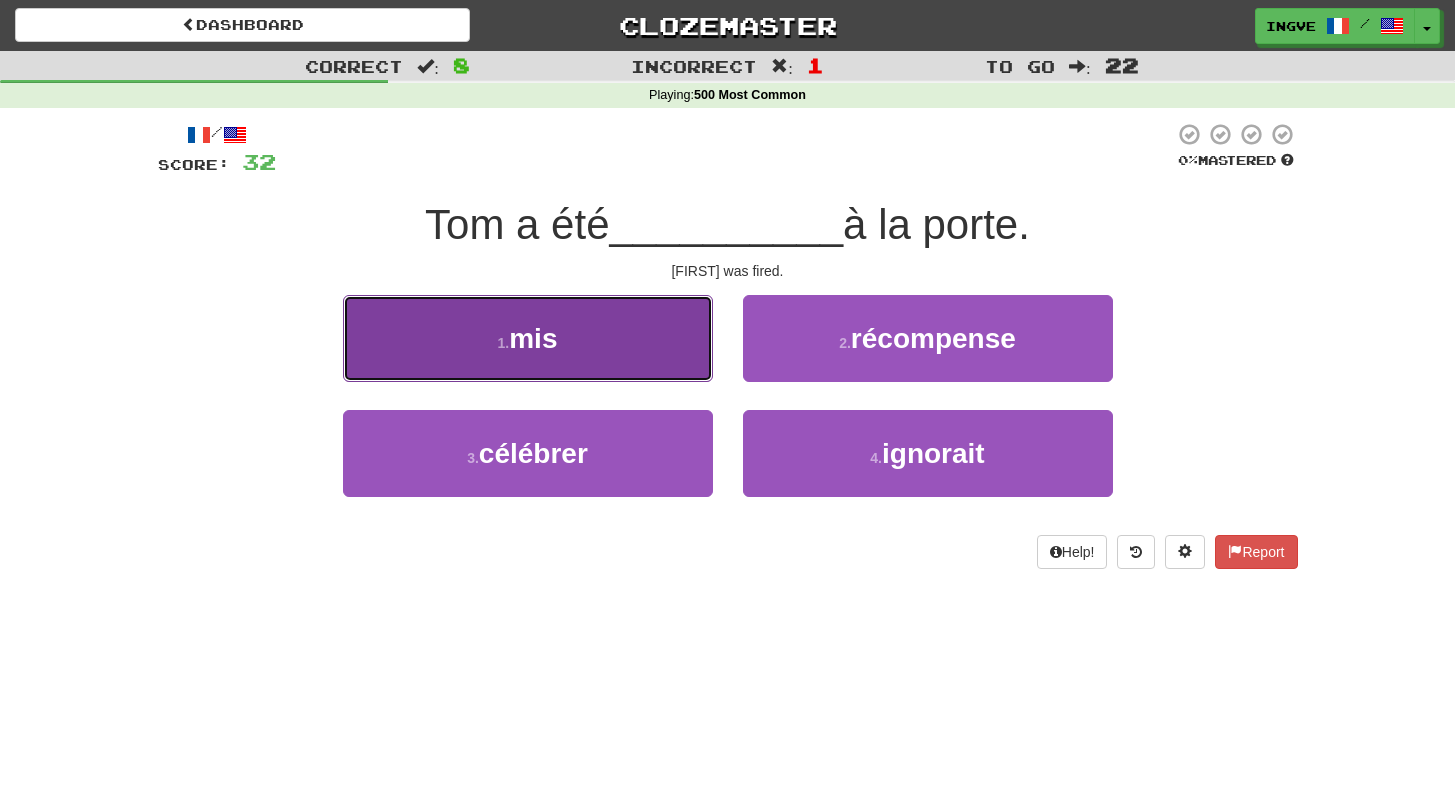 click on "1 .  mis" at bounding box center (528, 338) 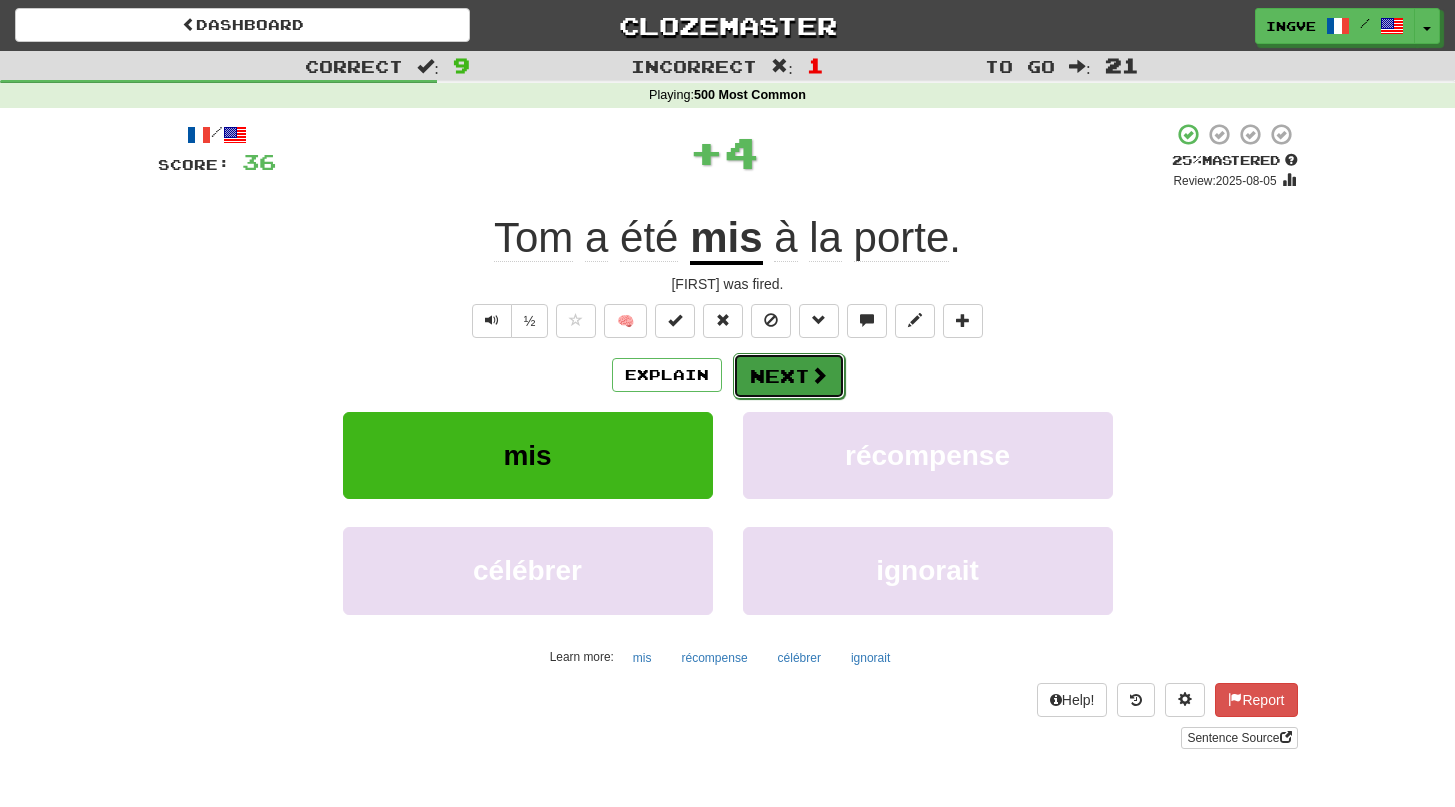 click on "Next" at bounding box center (789, 376) 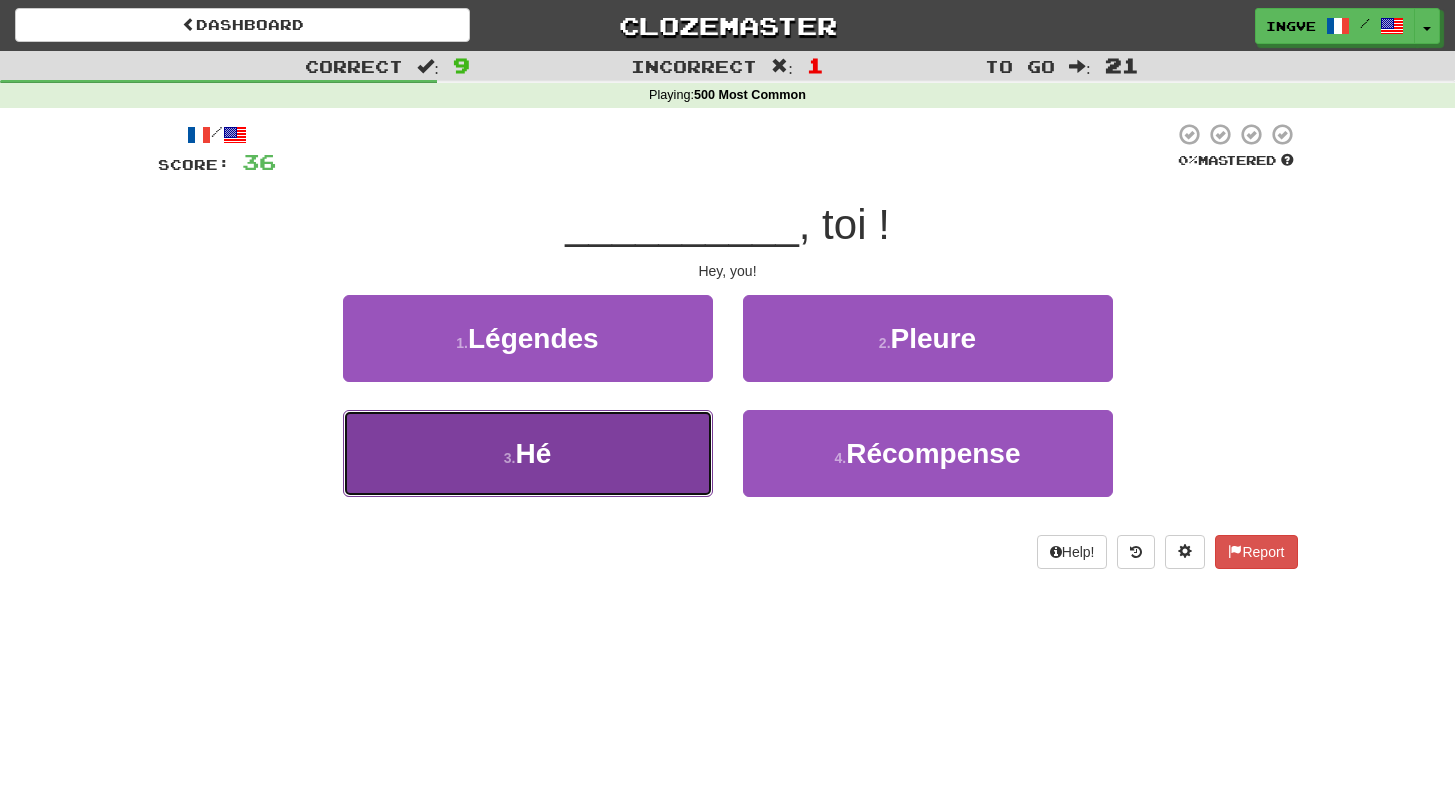 click on "3 .  Hé" at bounding box center (528, 453) 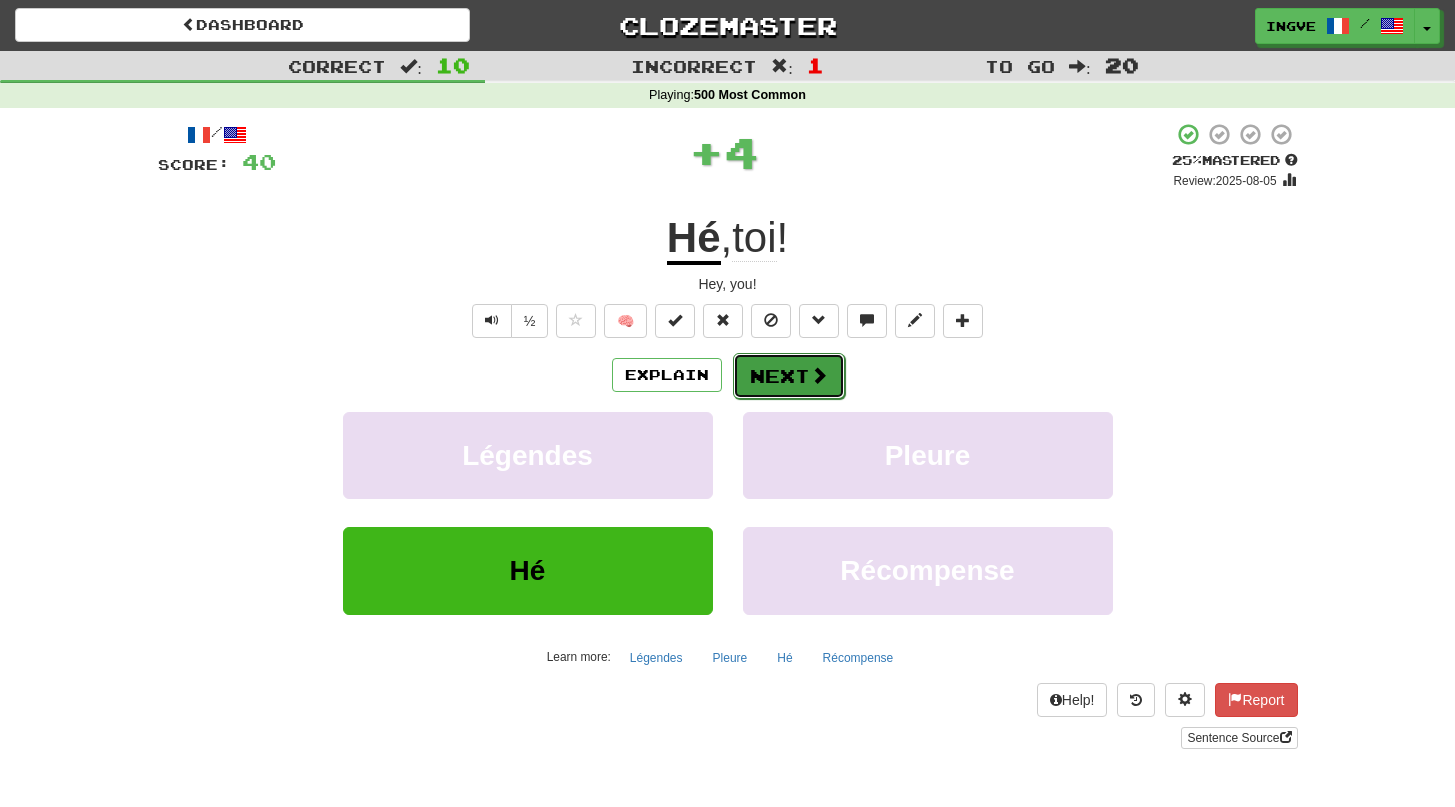 click on "Next" at bounding box center (789, 376) 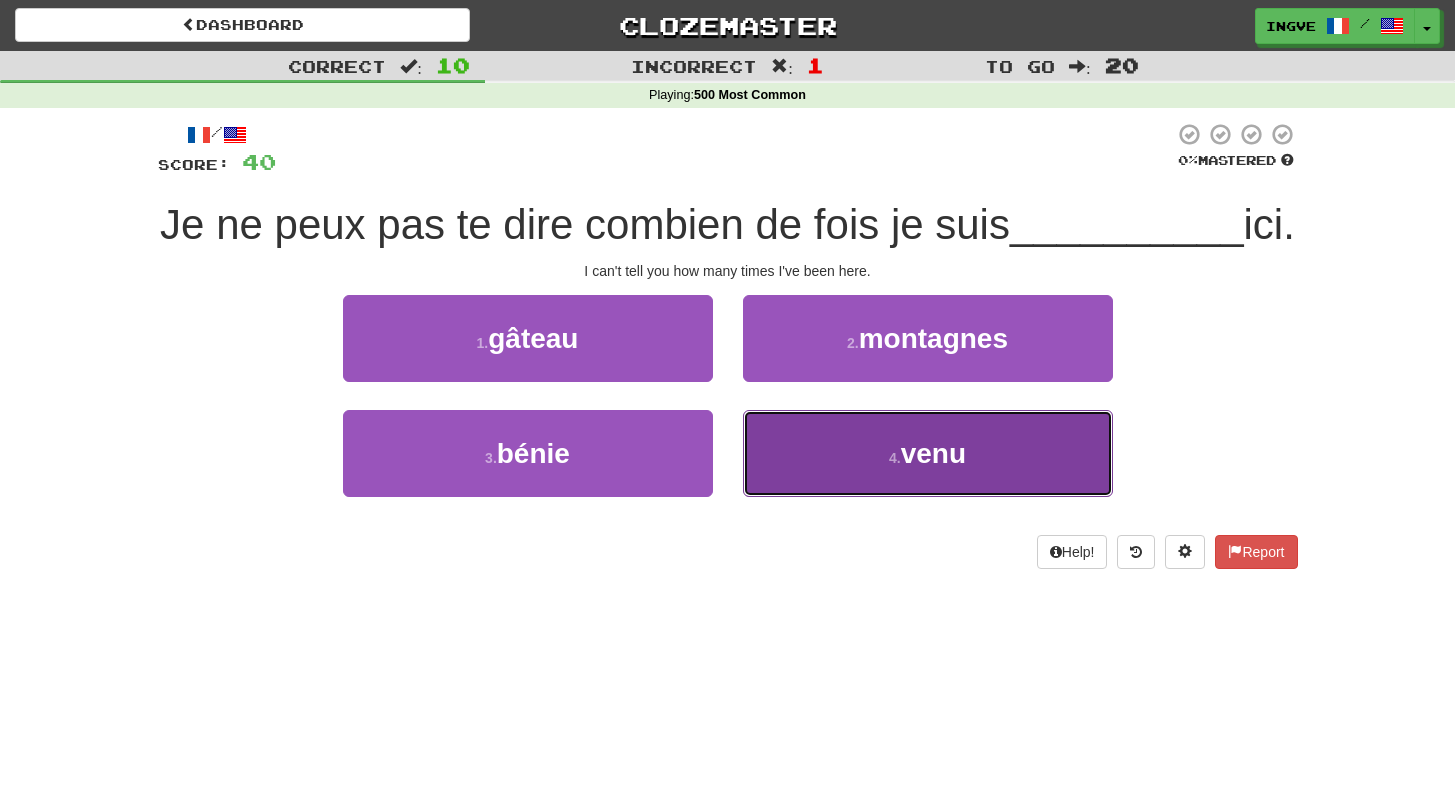 click on "venu" at bounding box center [933, 453] 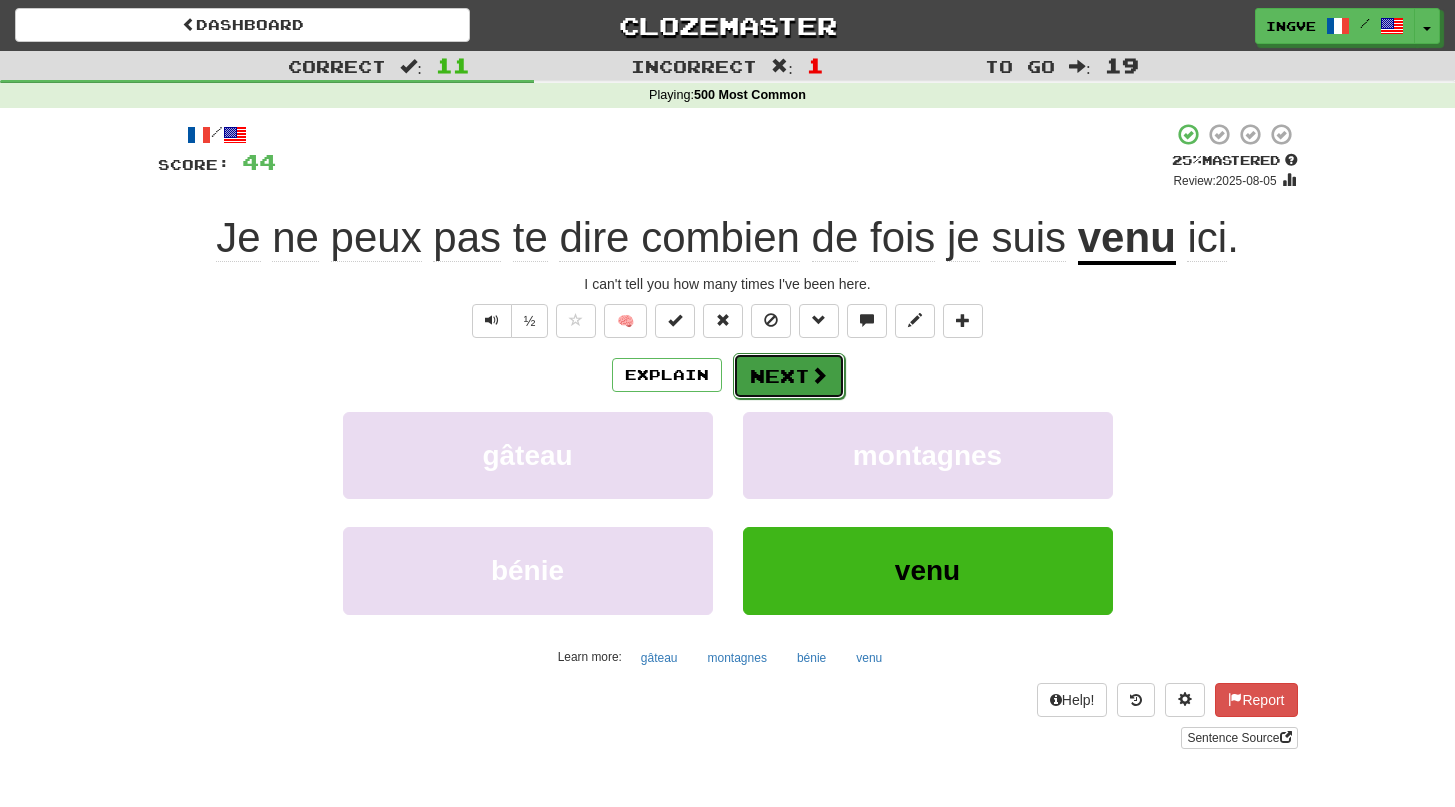 click at bounding box center (819, 375) 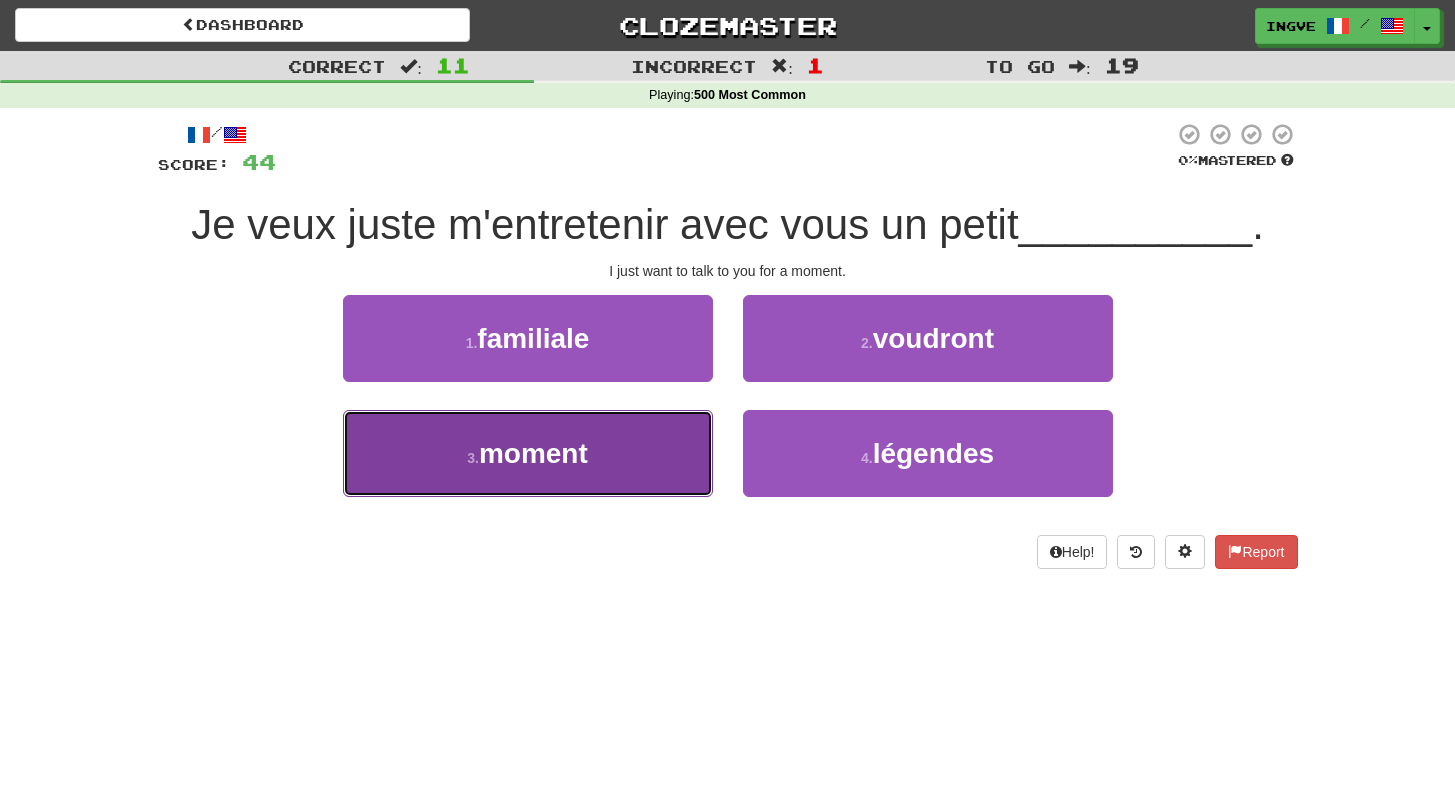 click on "3 .  moment" at bounding box center [528, 453] 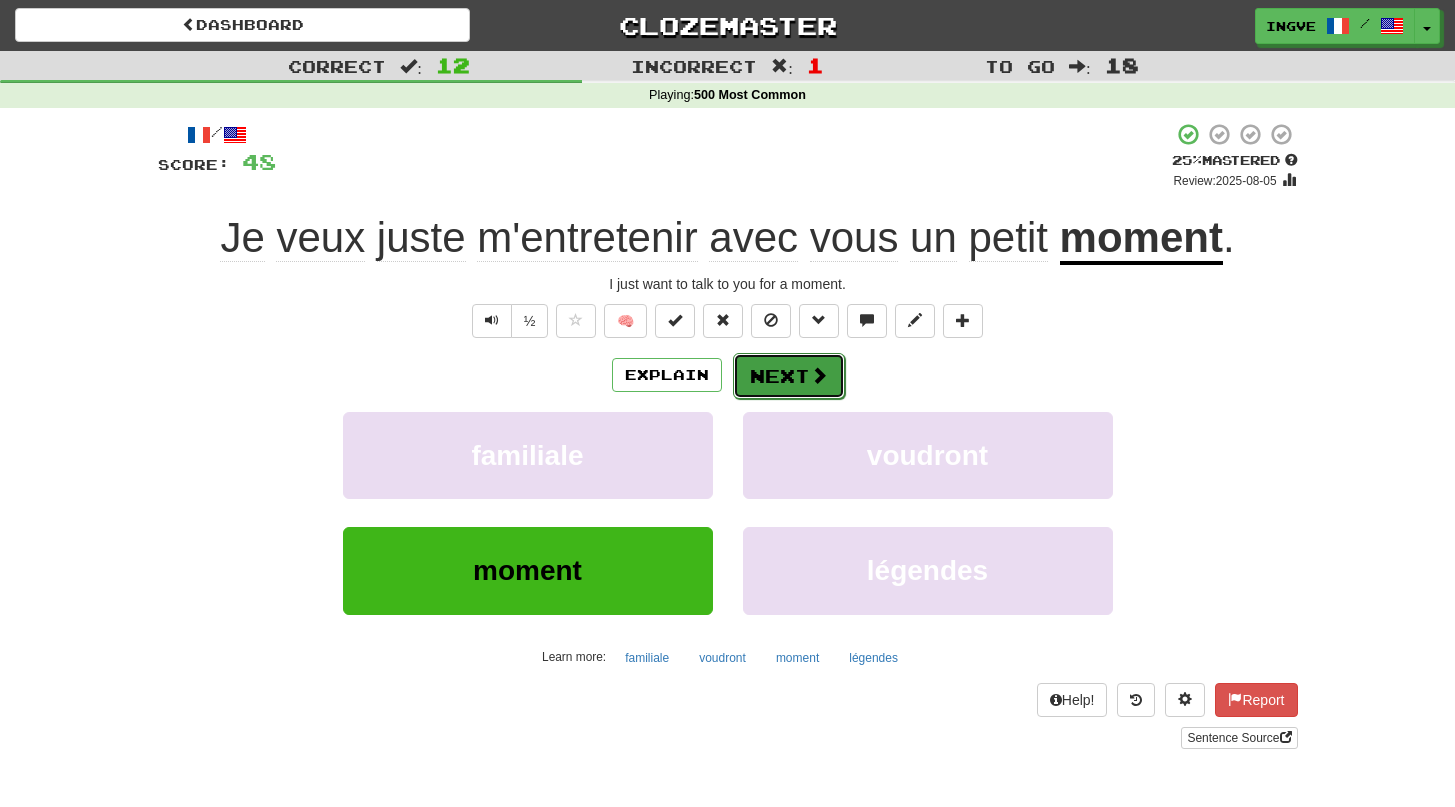 click on "Next" at bounding box center [789, 376] 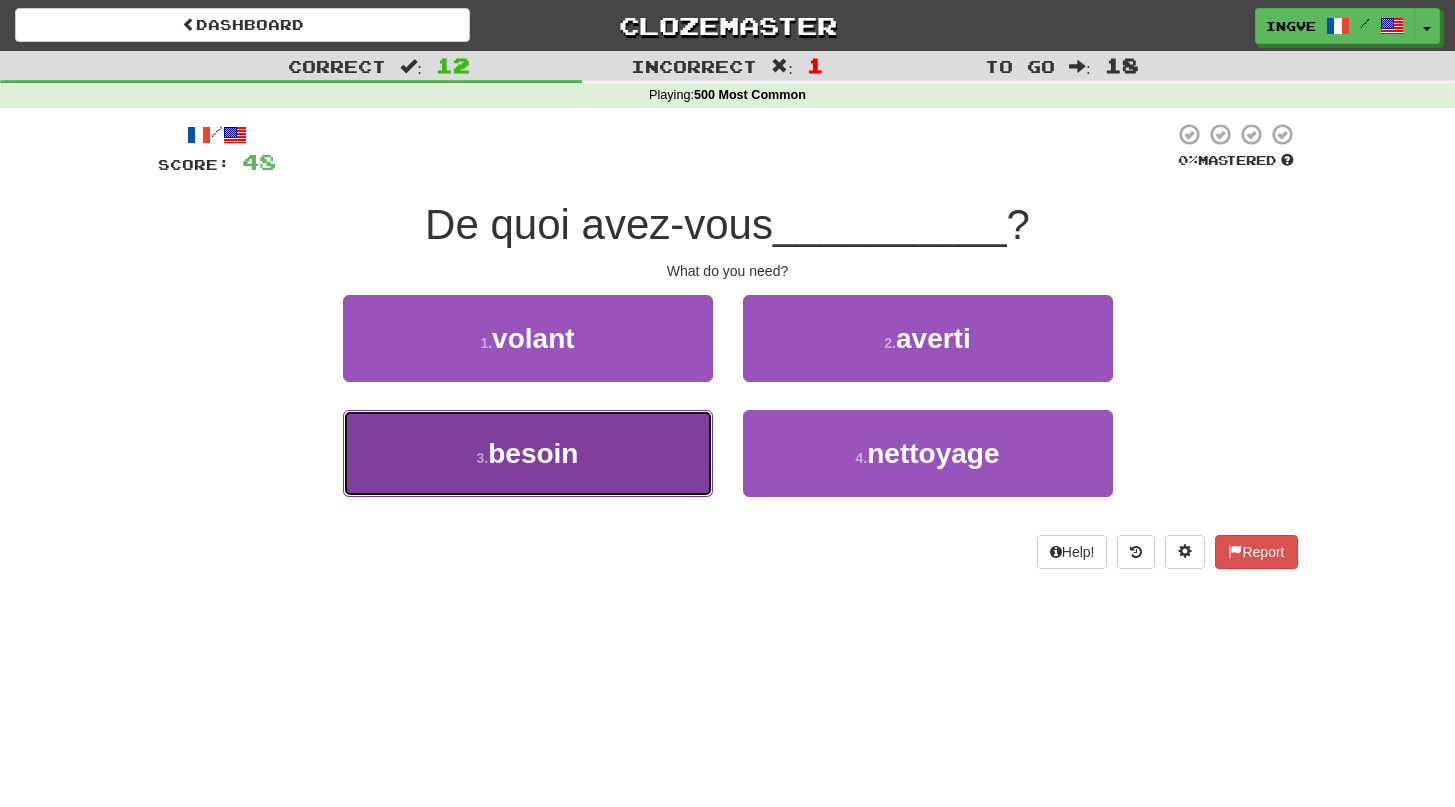 click on "3 .  besoin" at bounding box center (528, 453) 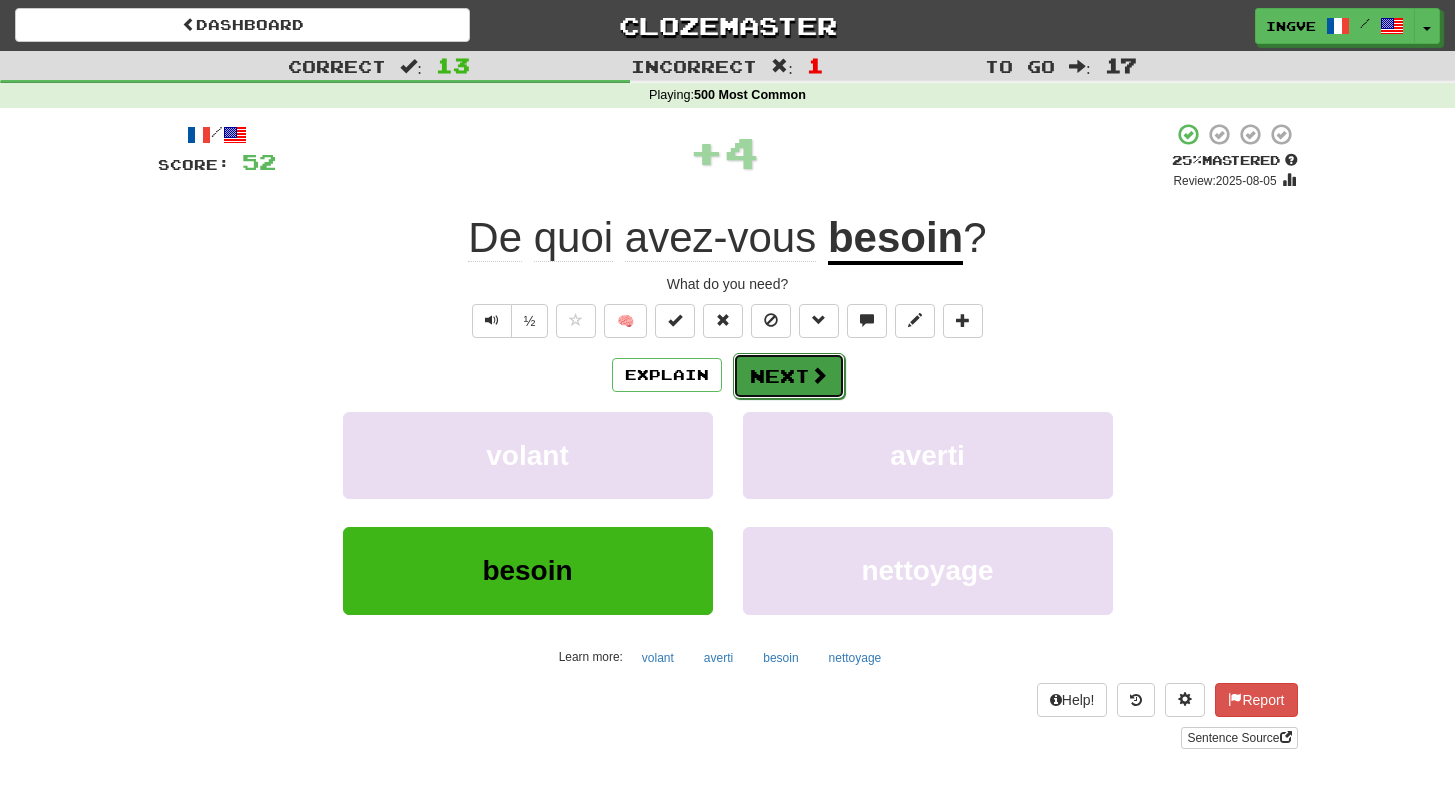 click on "Next" at bounding box center (789, 376) 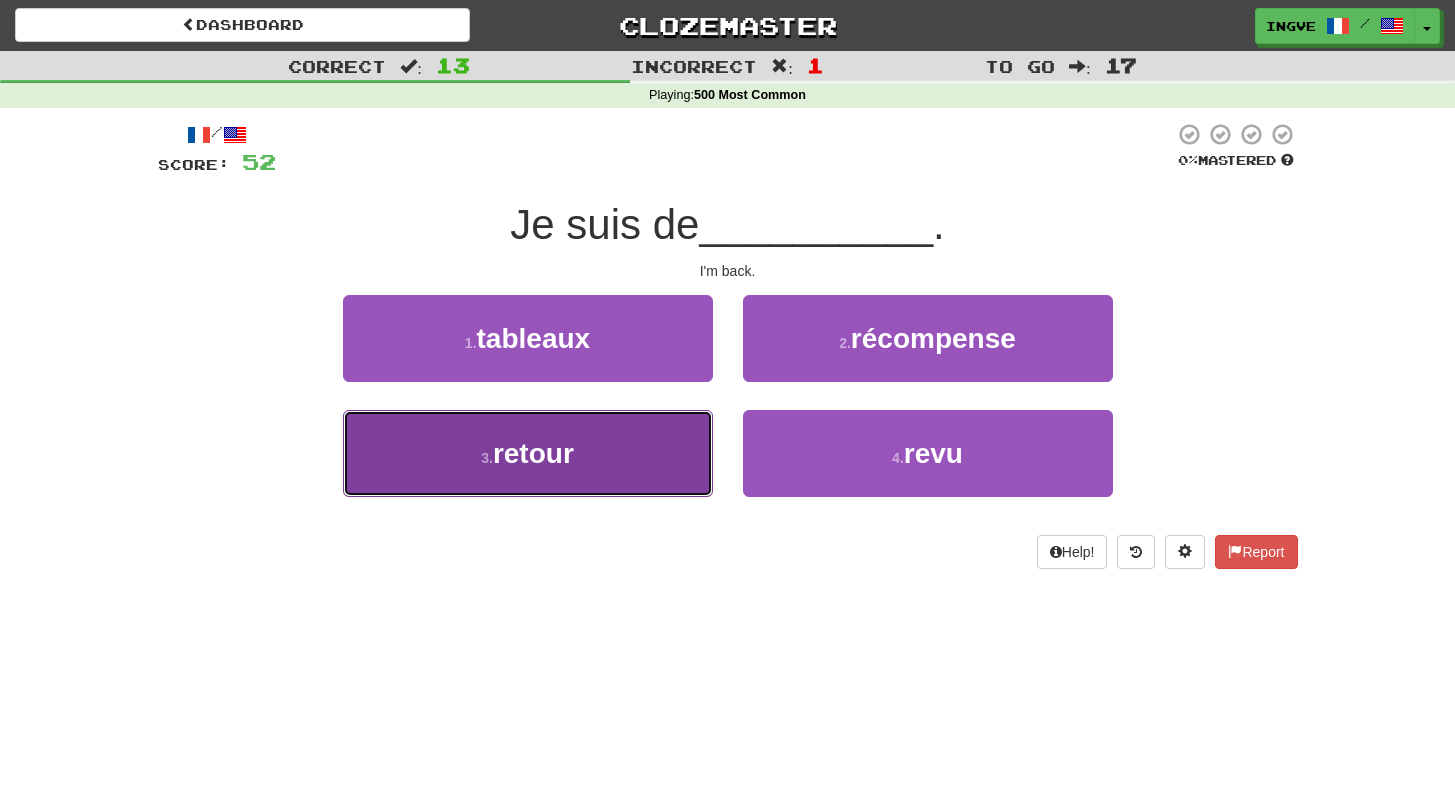 click on "3 .  retour" at bounding box center [528, 453] 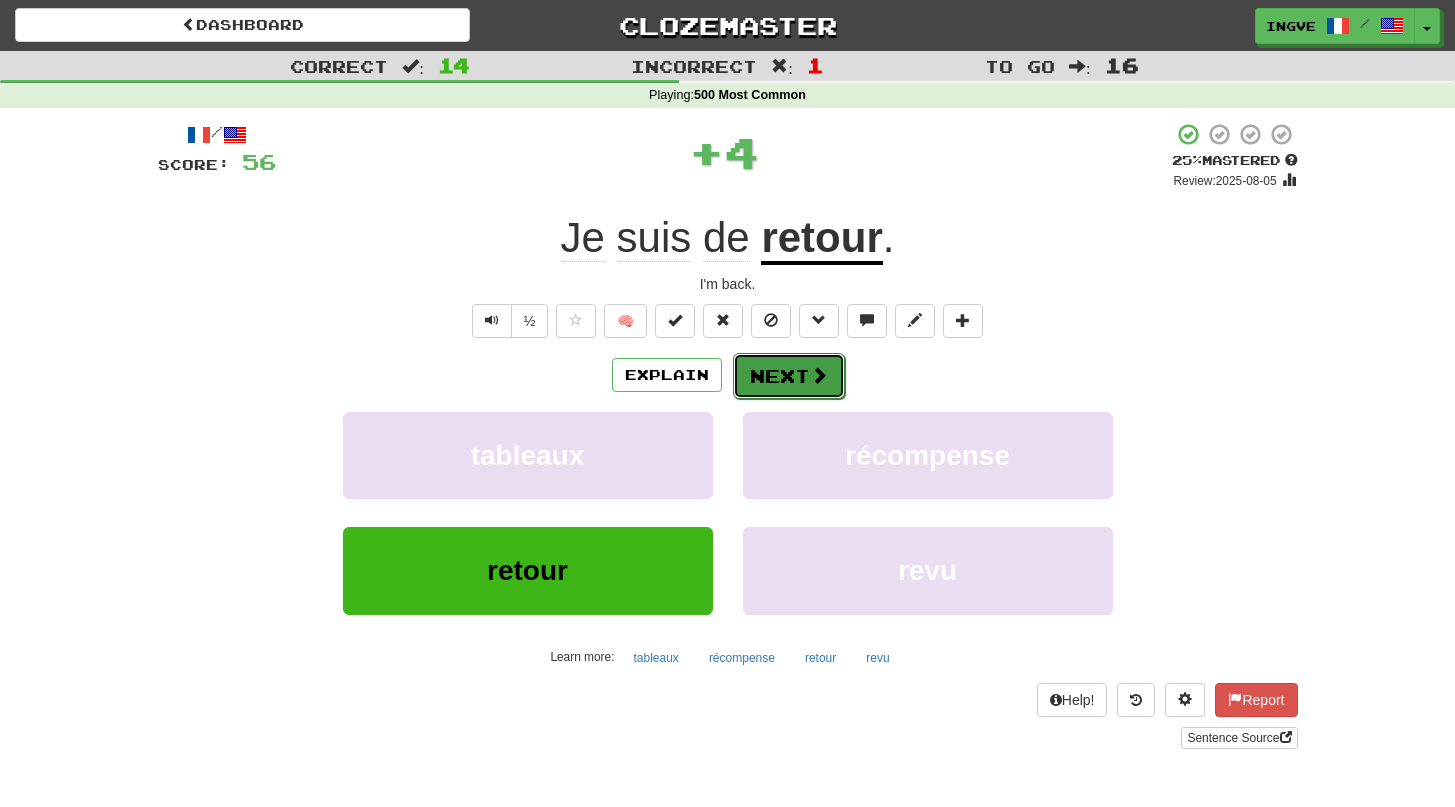 click on "Next" at bounding box center [789, 376] 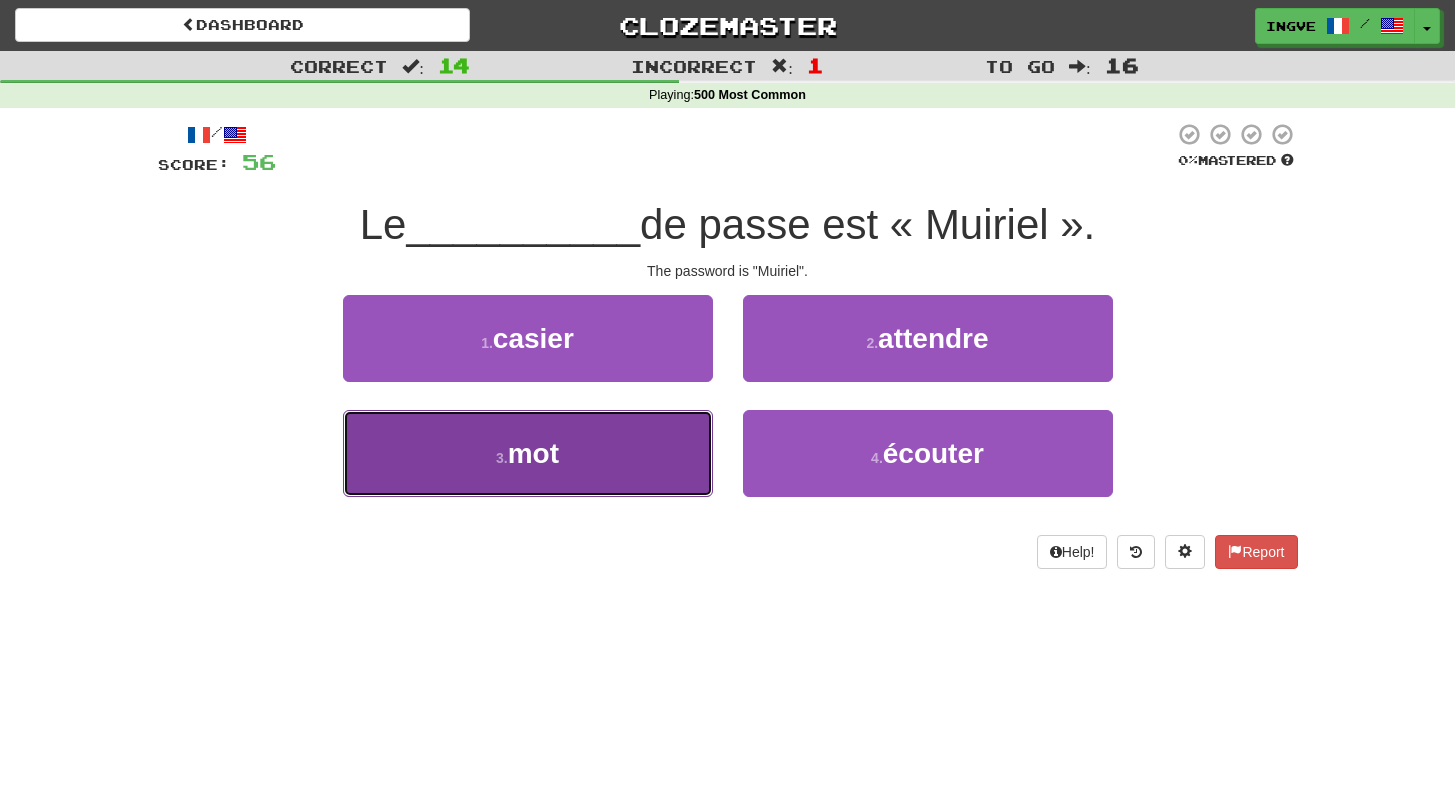 click on "3 .  mot" at bounding box center (528, 453) 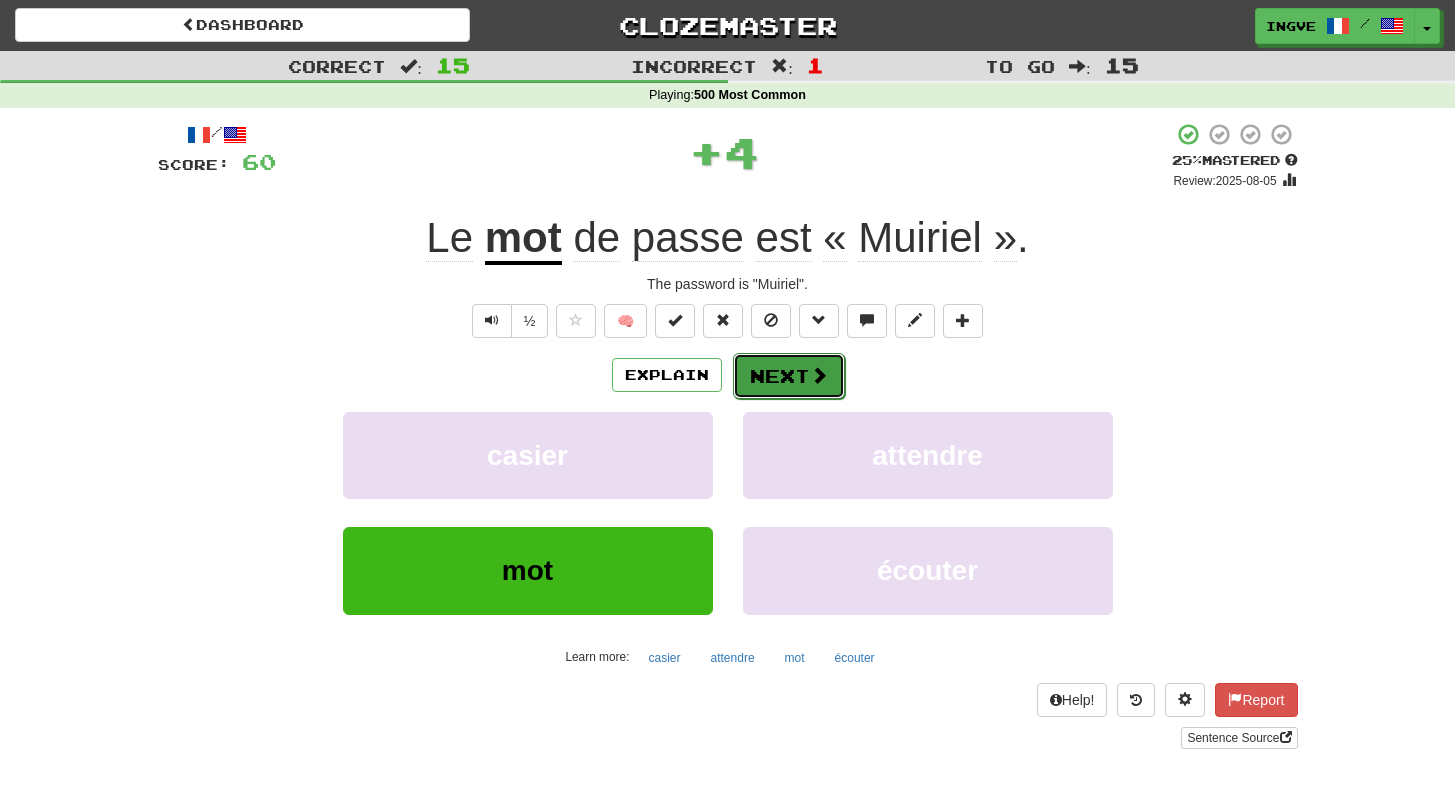 click on "Next" at bounding box center [789, 376] 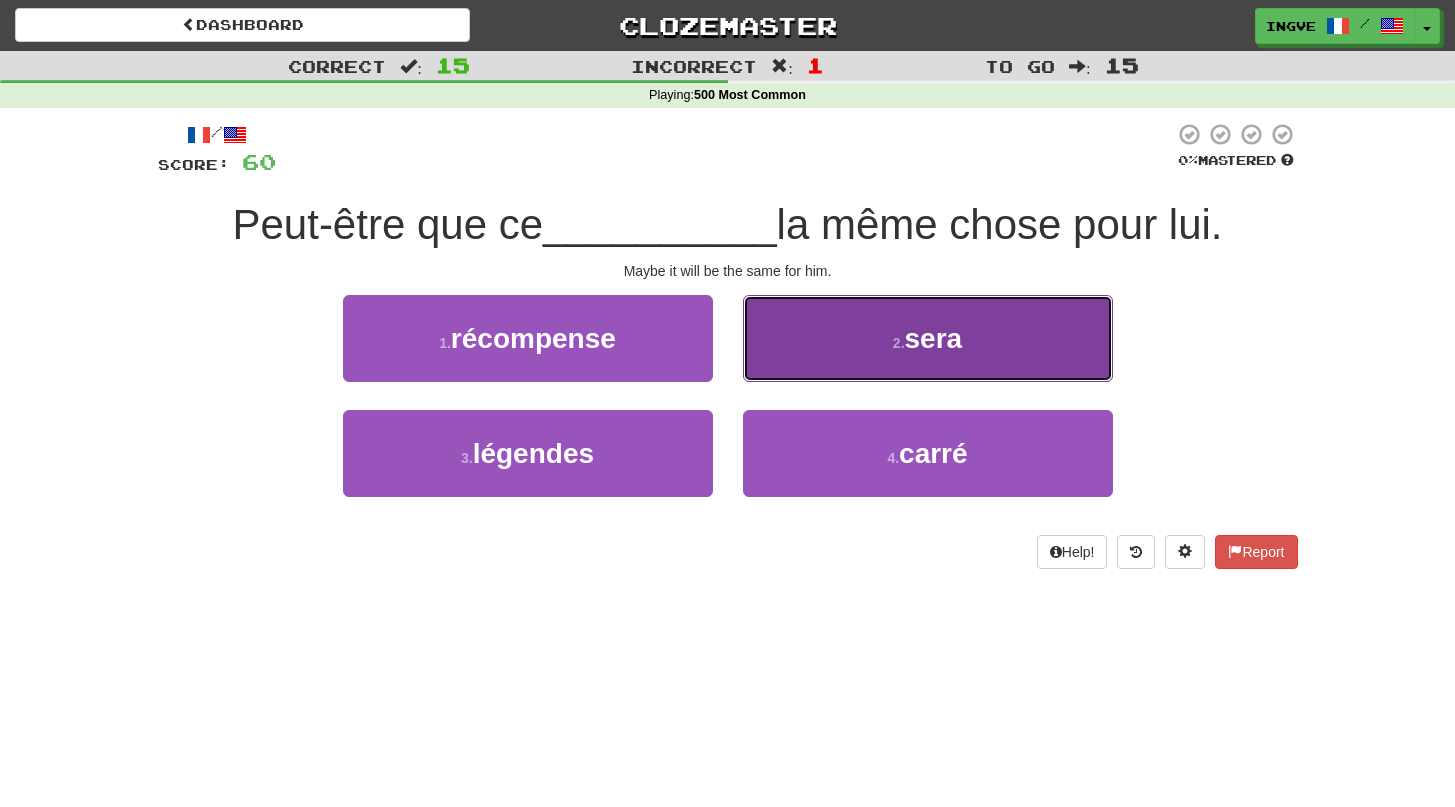 click on "2 .  sera" at bounding box center [928, 338] 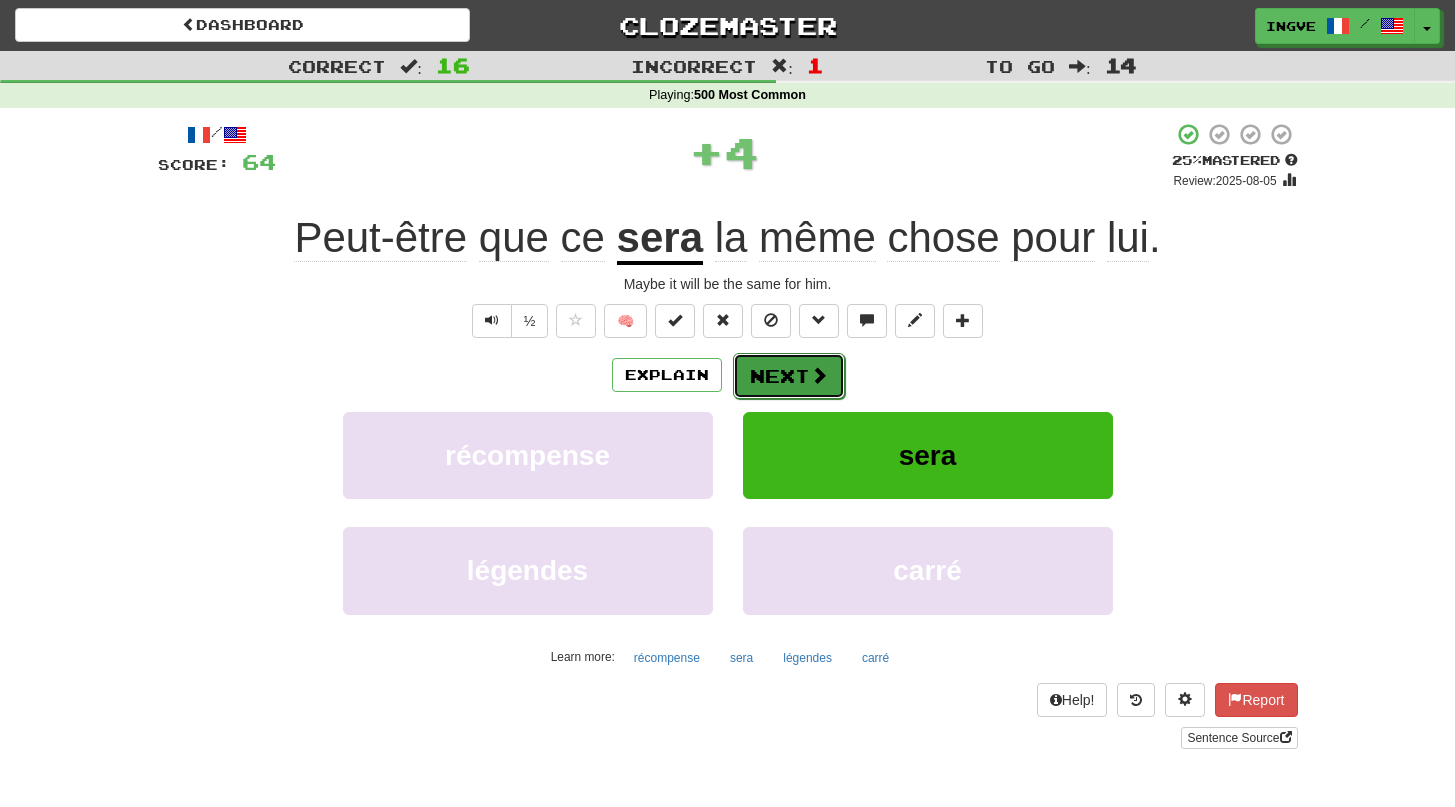 click at bounding box center (819, 375) 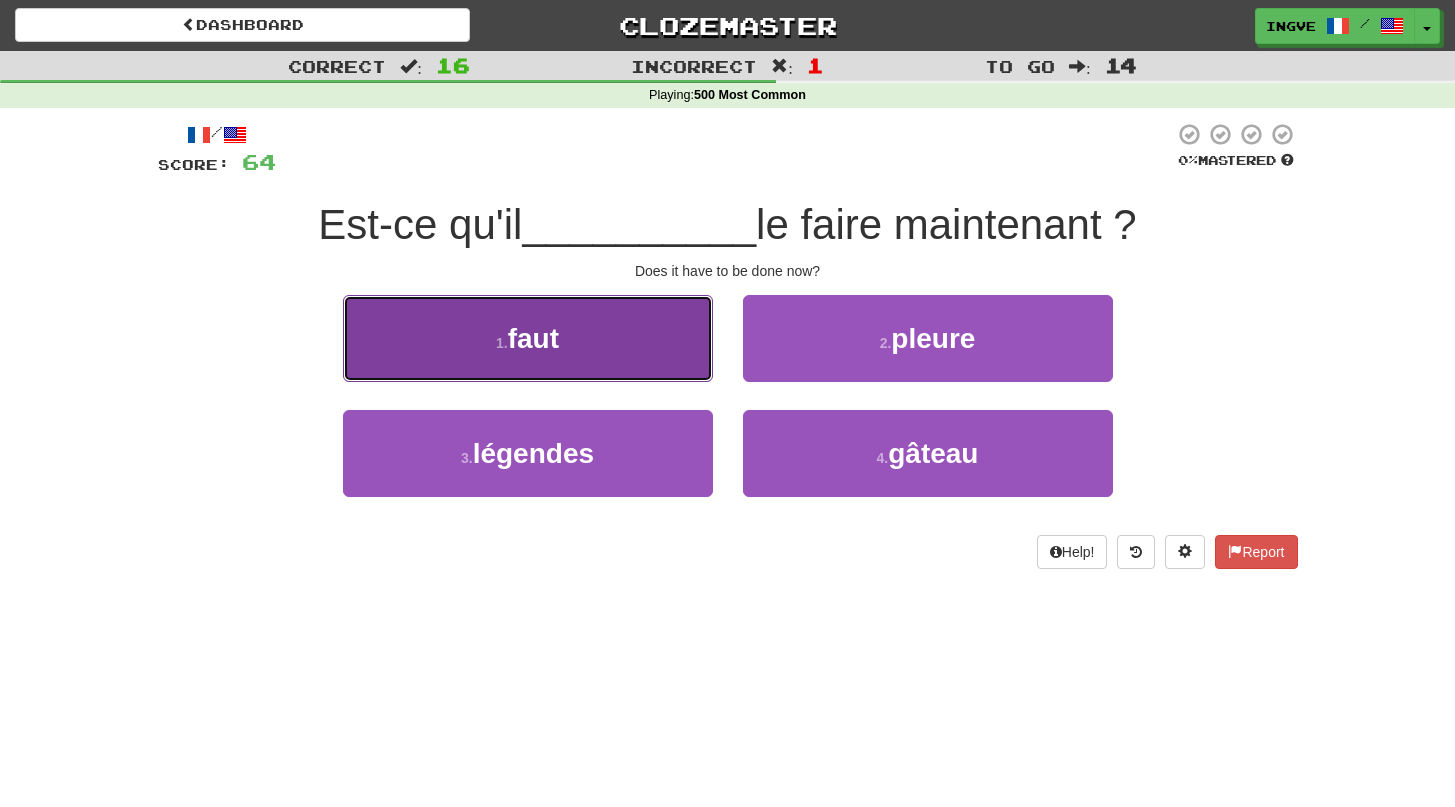 click on "1 .  faut" at bounding box center [528, 338] 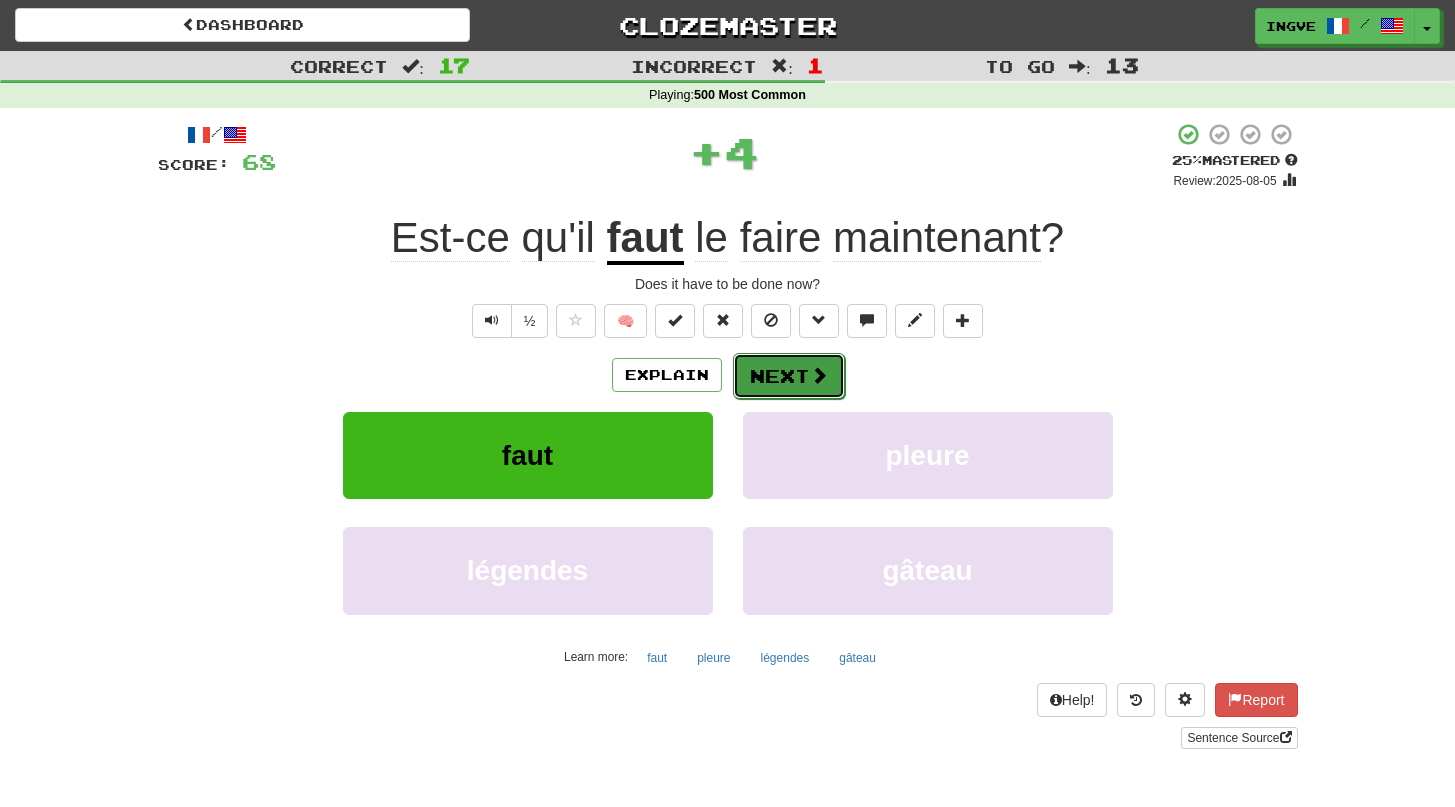 click on "Next" at bounding box center [789, 376] 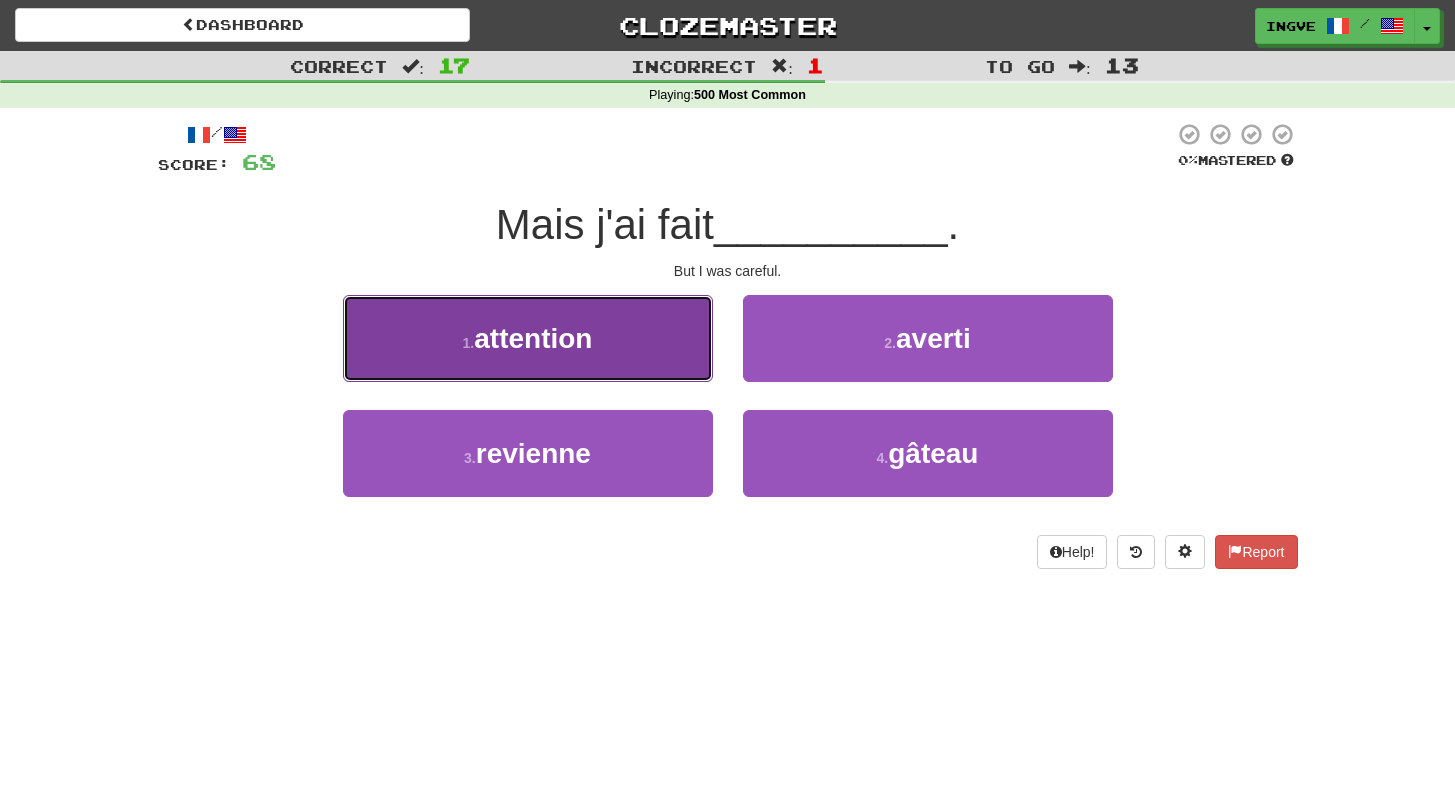 click on "1 .  attention" at bounding box center [528, 338] 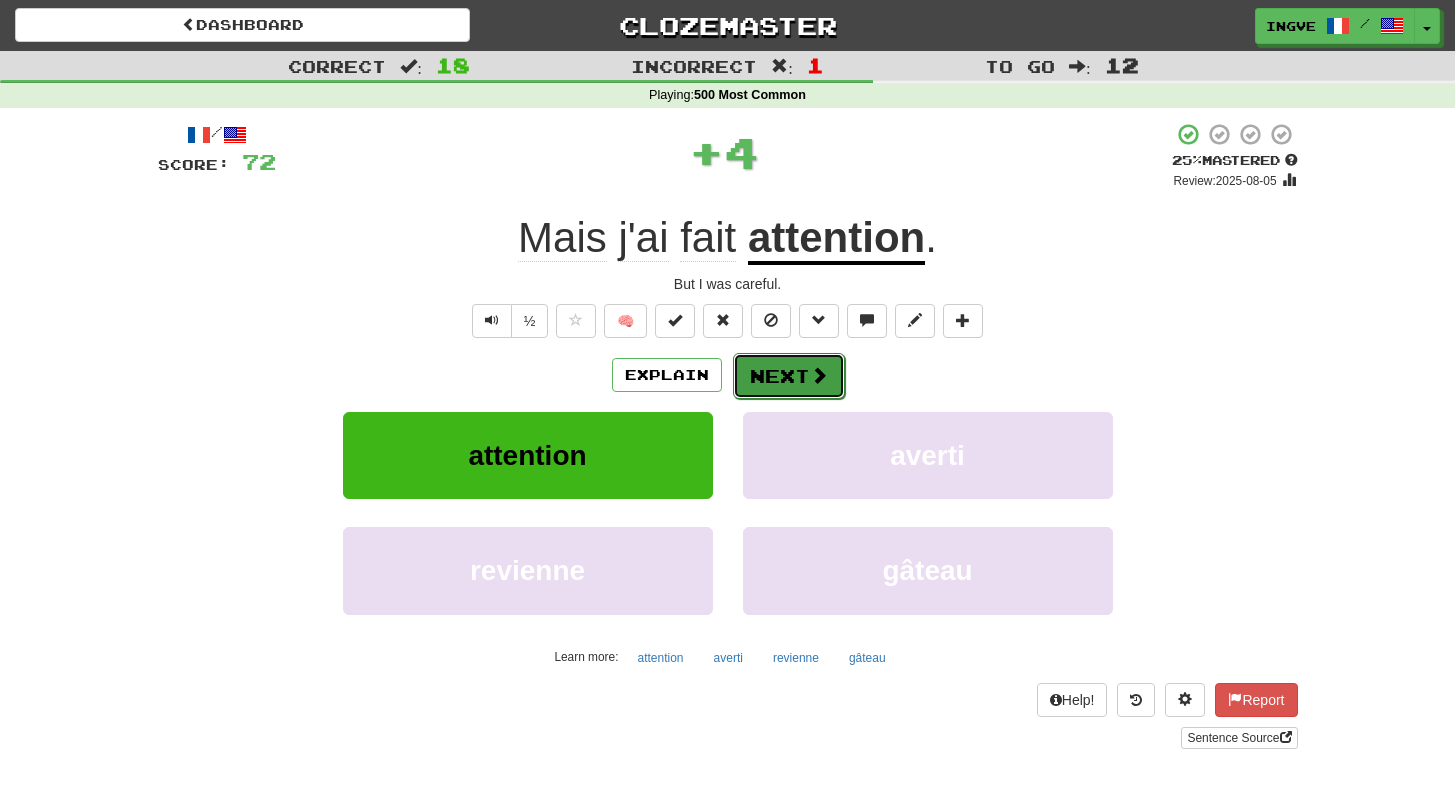 click on "Next" at bounding box center [789, 376] 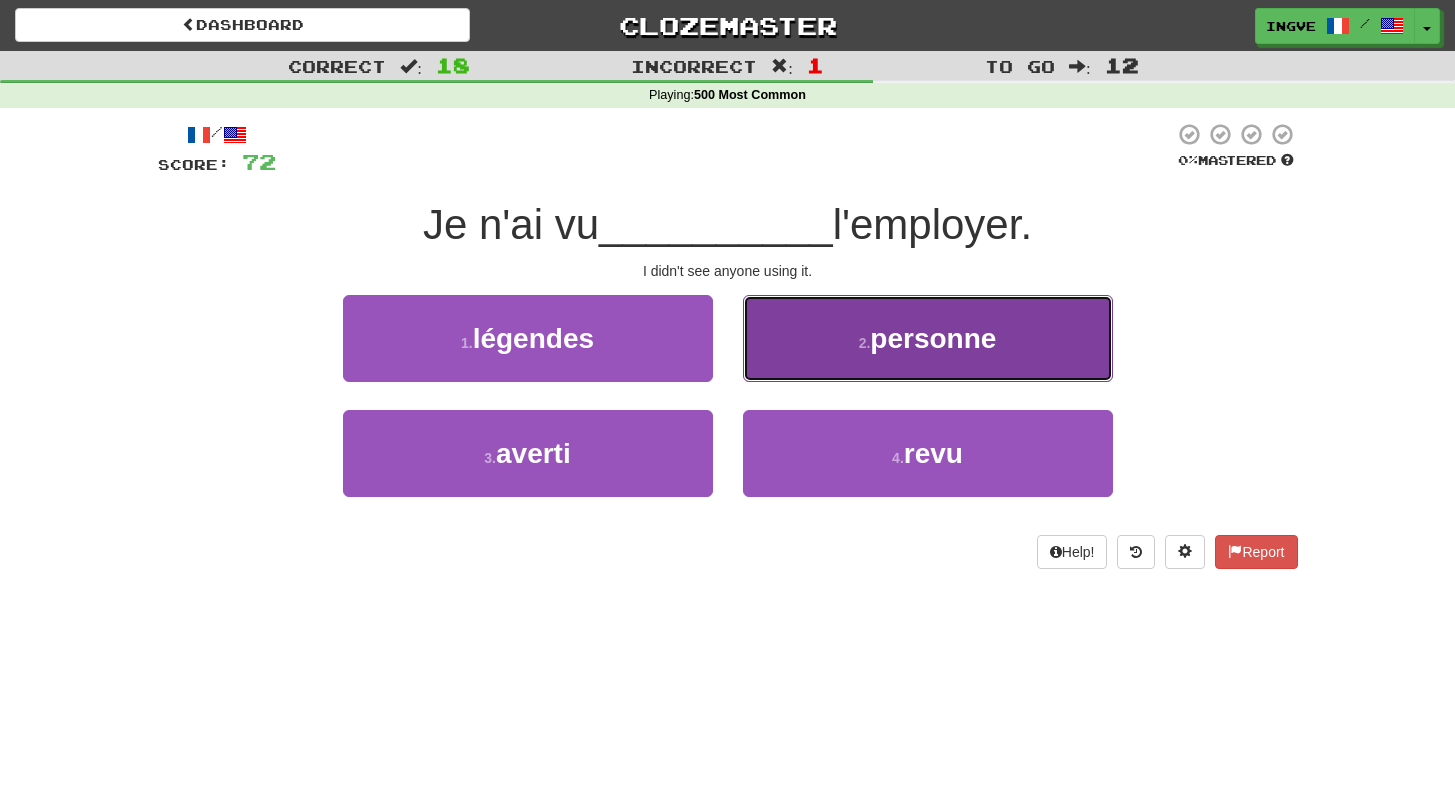 click on "personne" at bounding box center [933, 338] 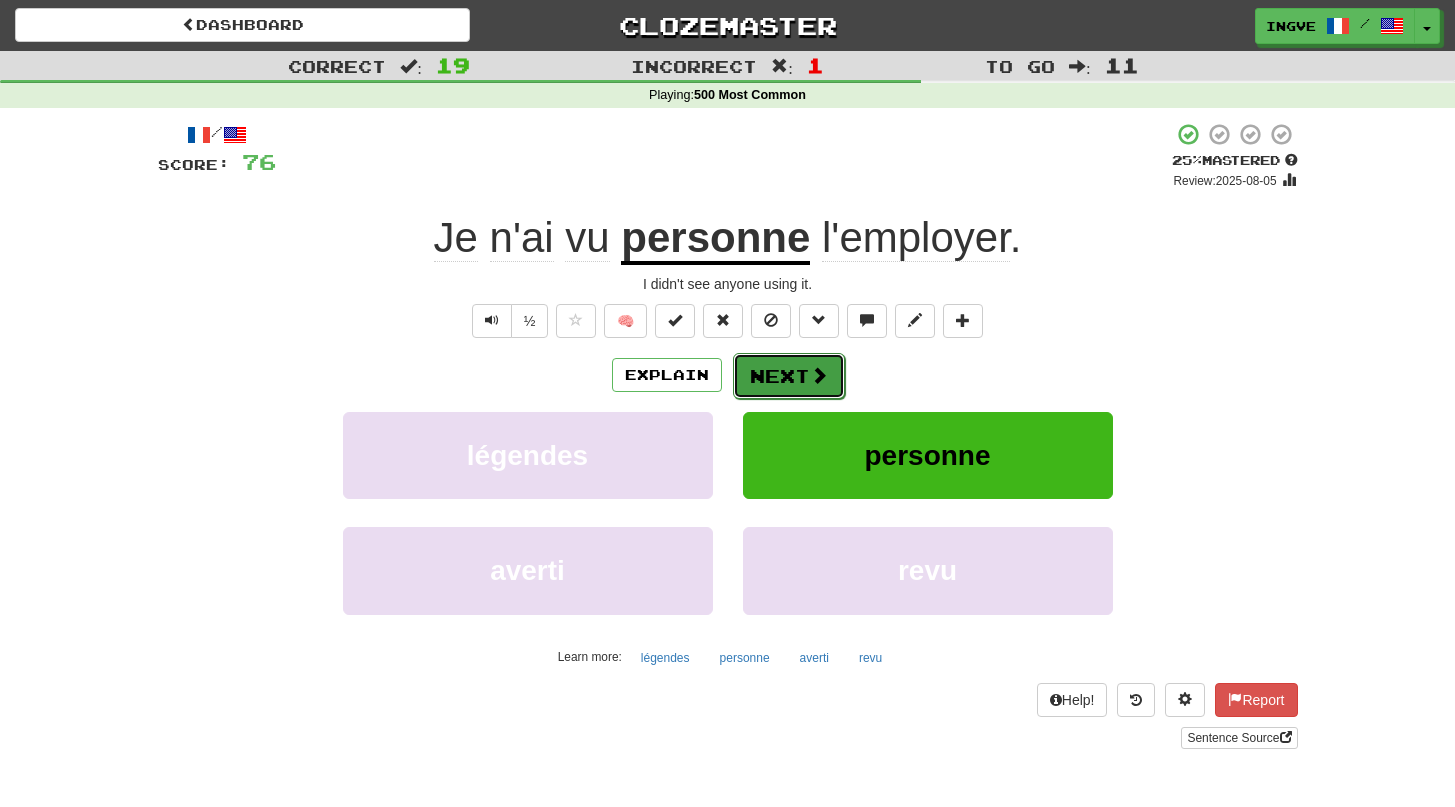 click on "Next" at bounding box center (789, 376) 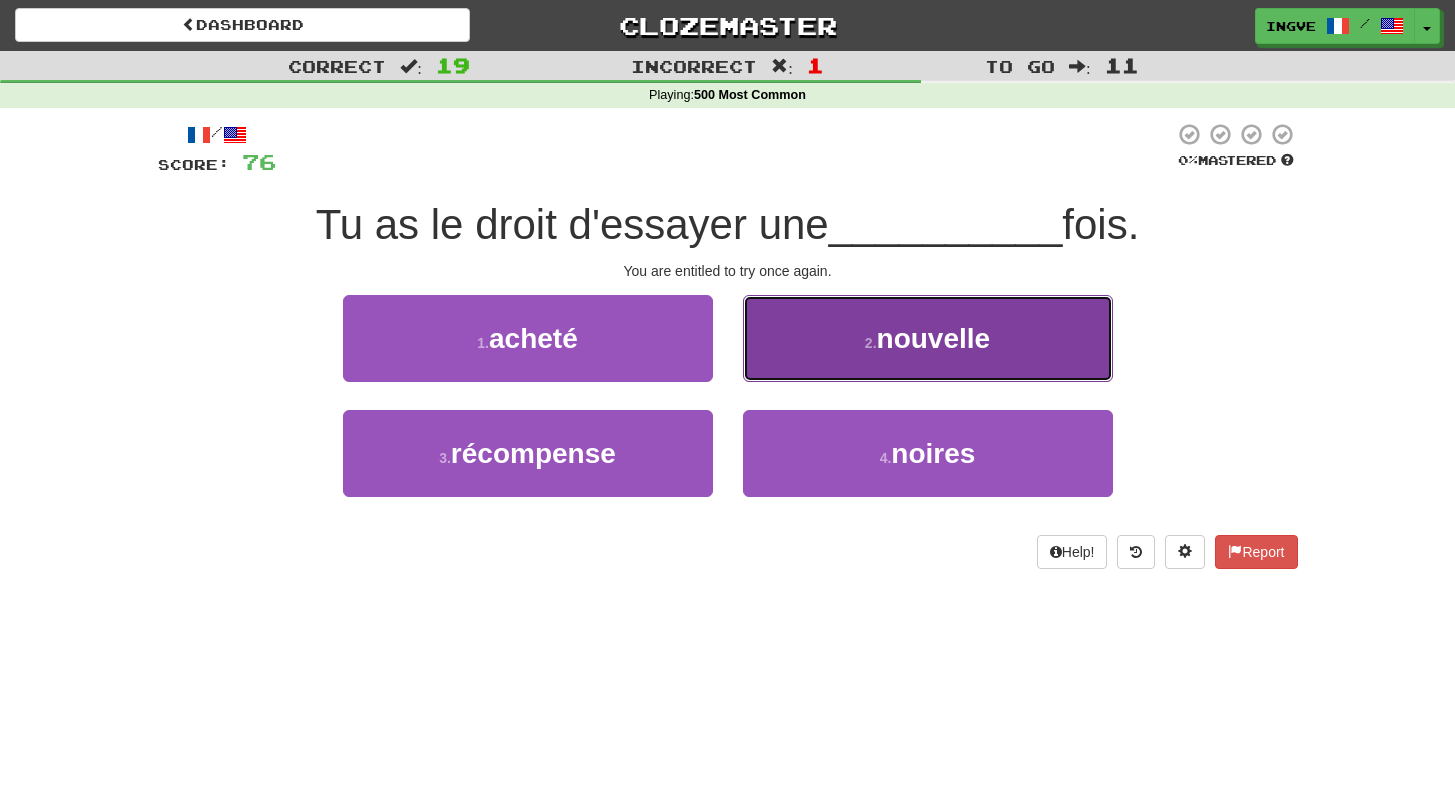 click on "2 .  nouvelle" at bounding box center [928, 338] 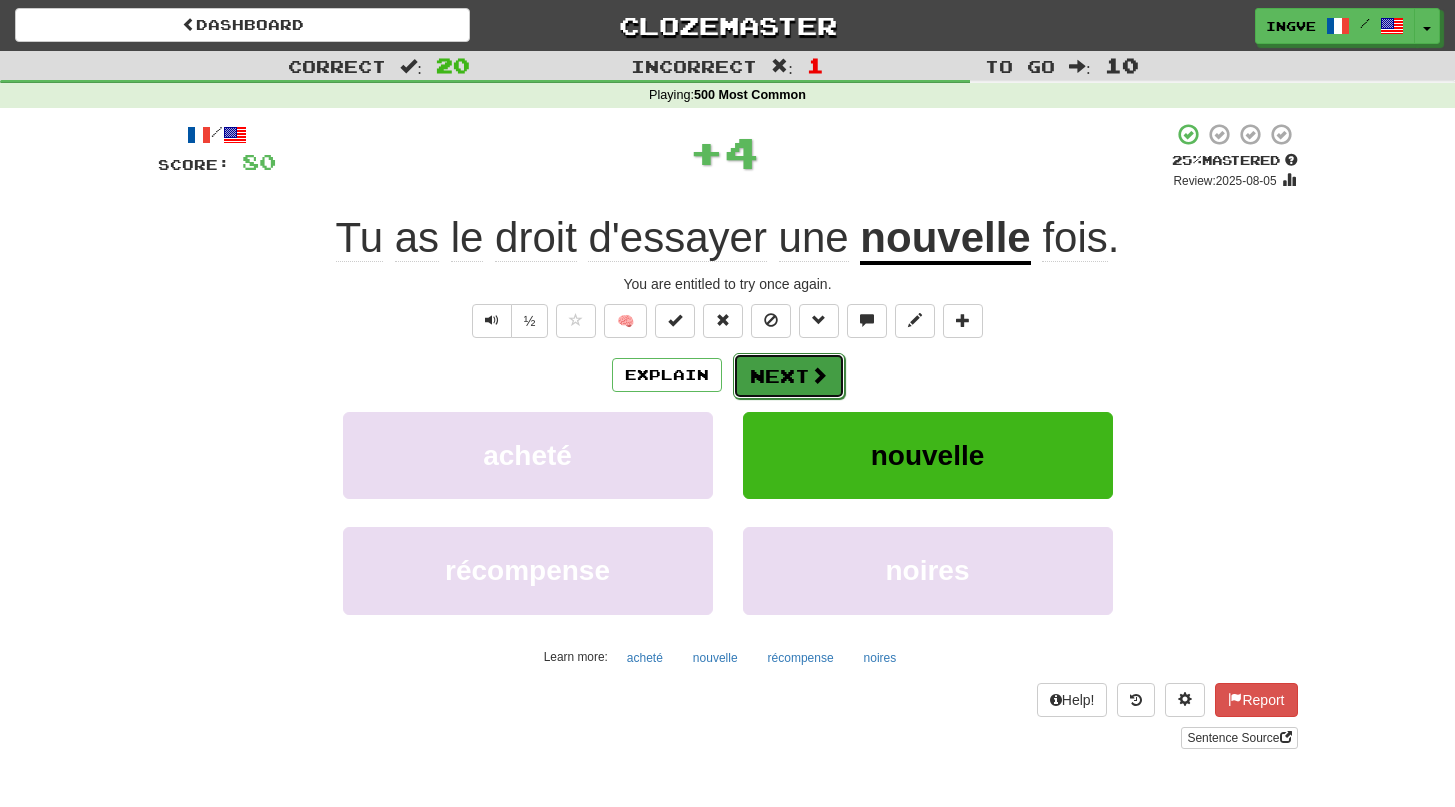 click on "Next" at bounding box center [789, 376] 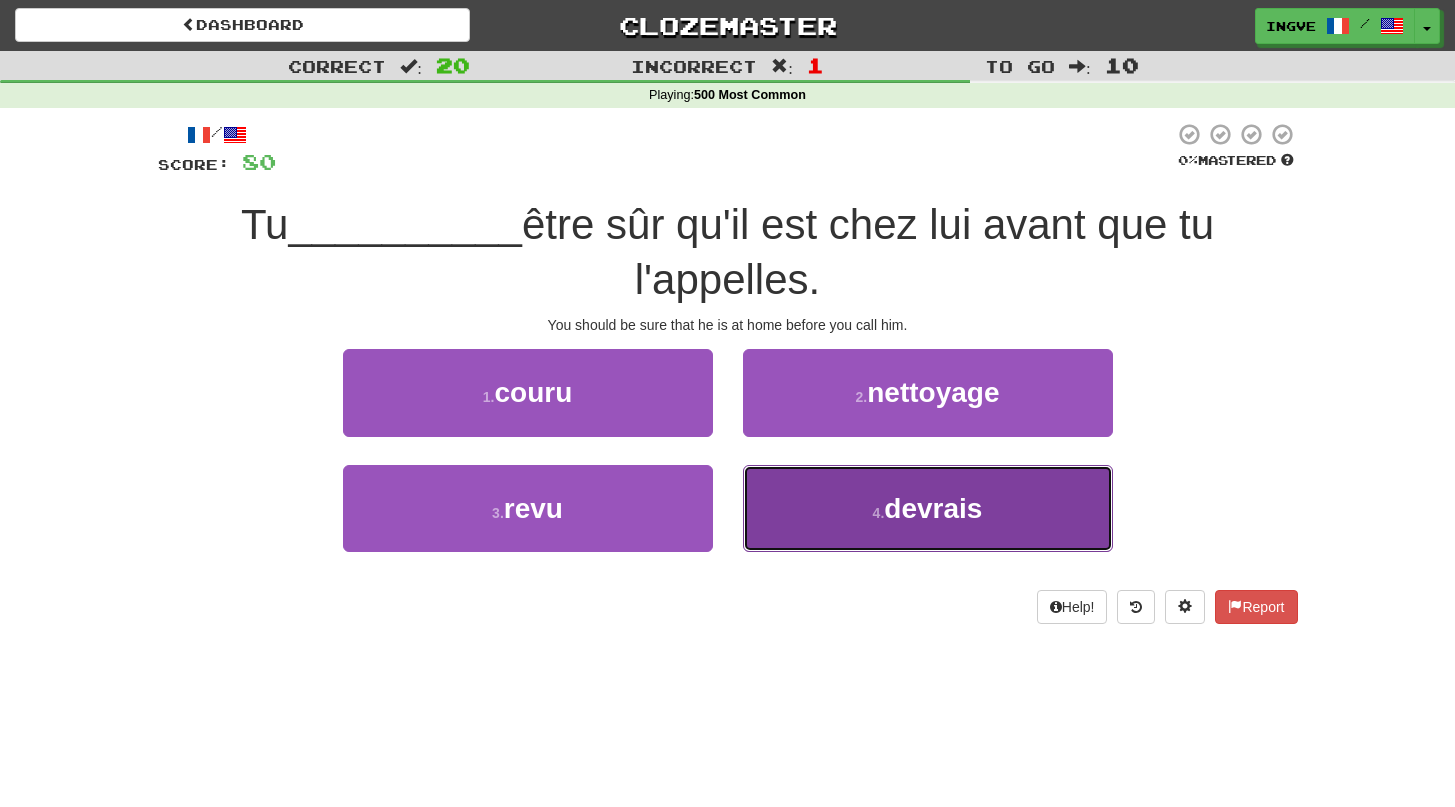 click on "4 .  devrais" at bounding box center (928, 508) 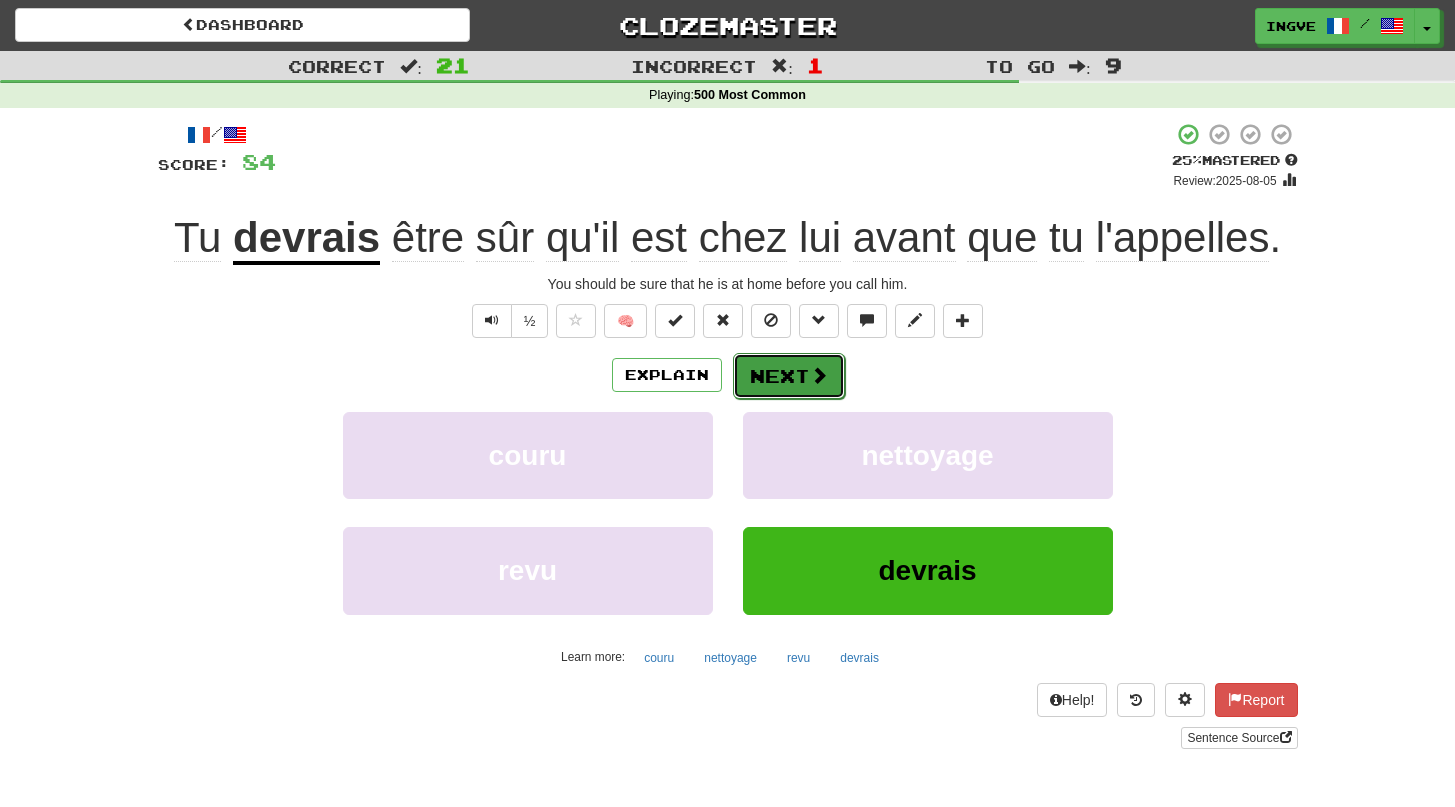 click on "Next" at bounding box center (789, 376) 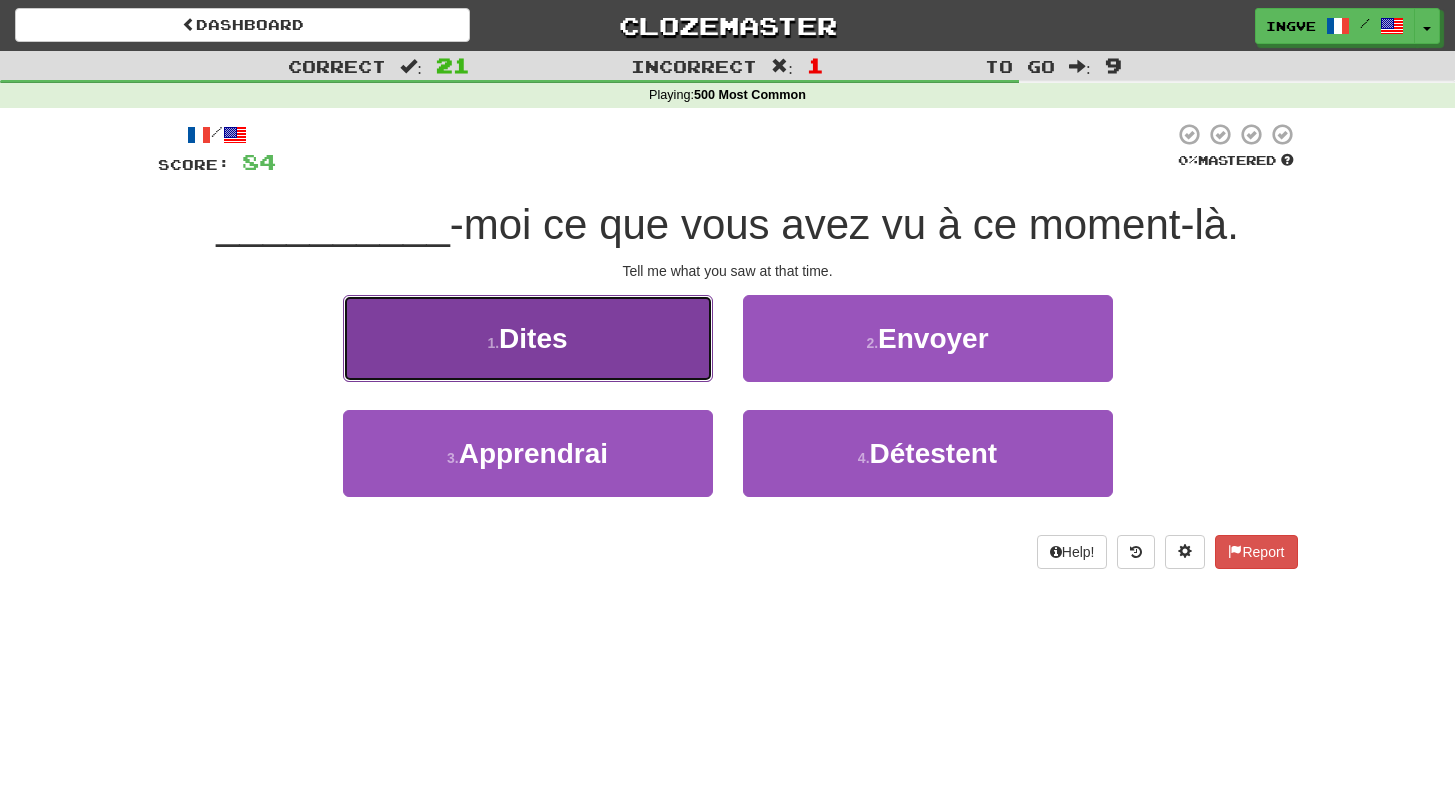 click on "1 .  Dites" at bounding box center (528, 338) 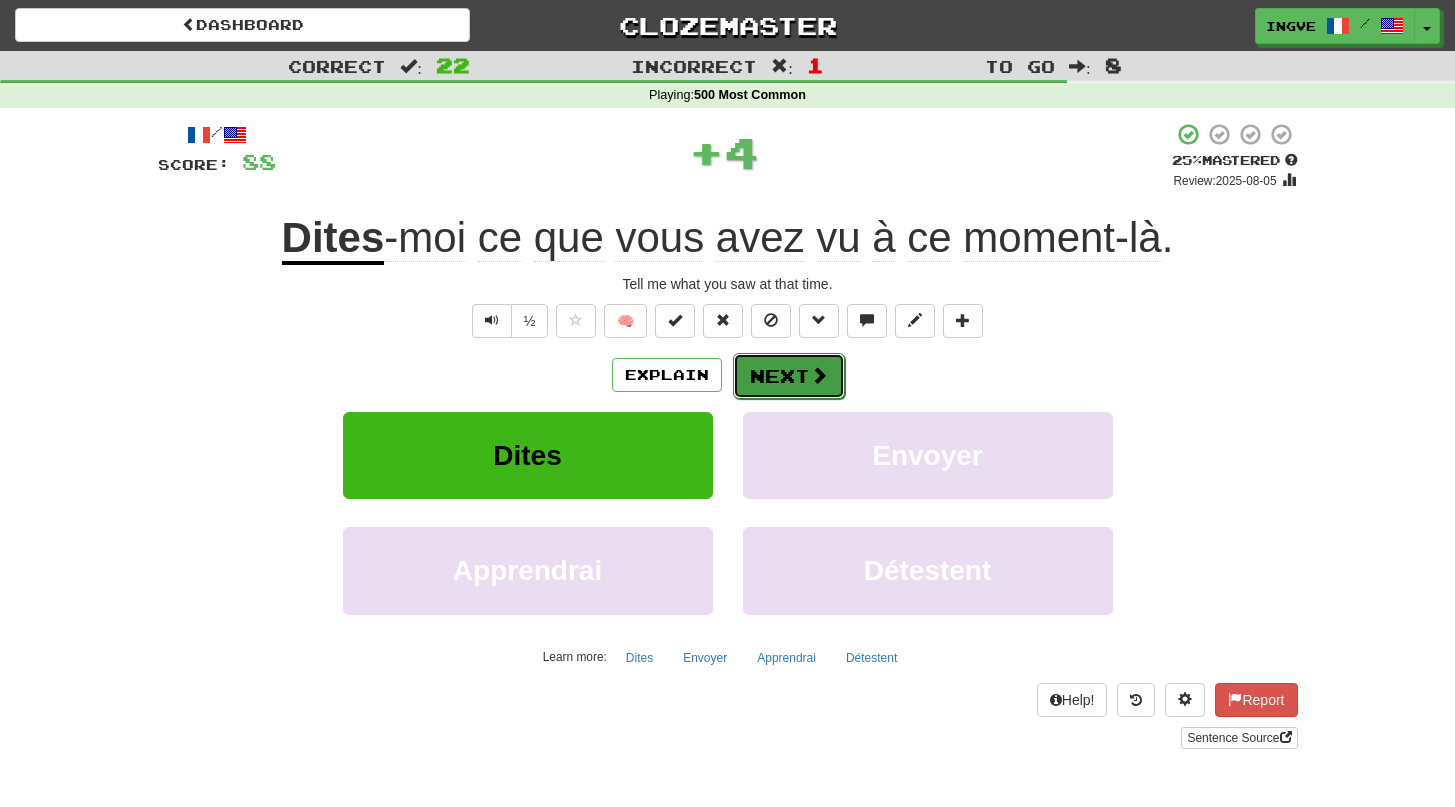 click on "Next" at bounding box center (789, 376) 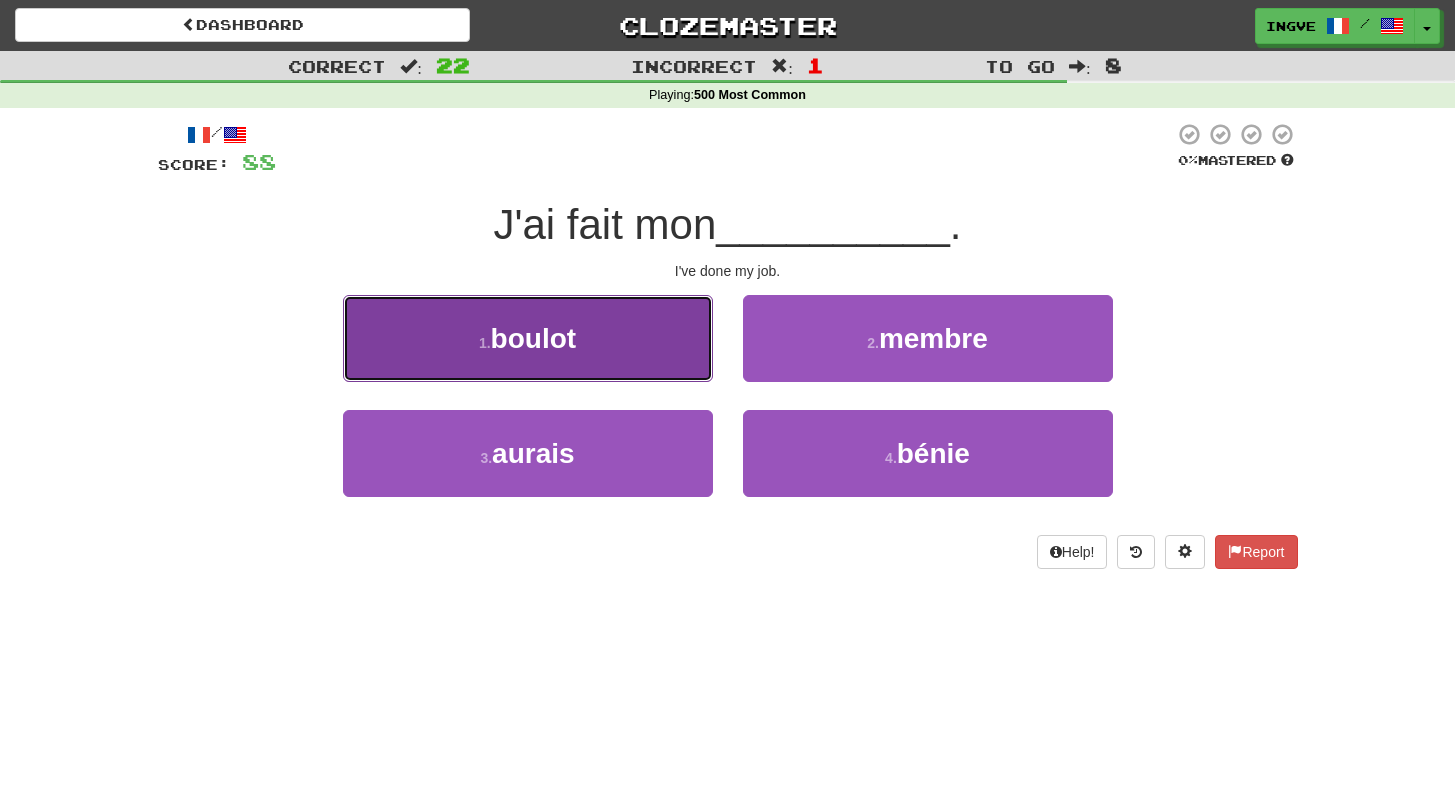 click on "1 .  boulot" at bounding box center (528, 338) 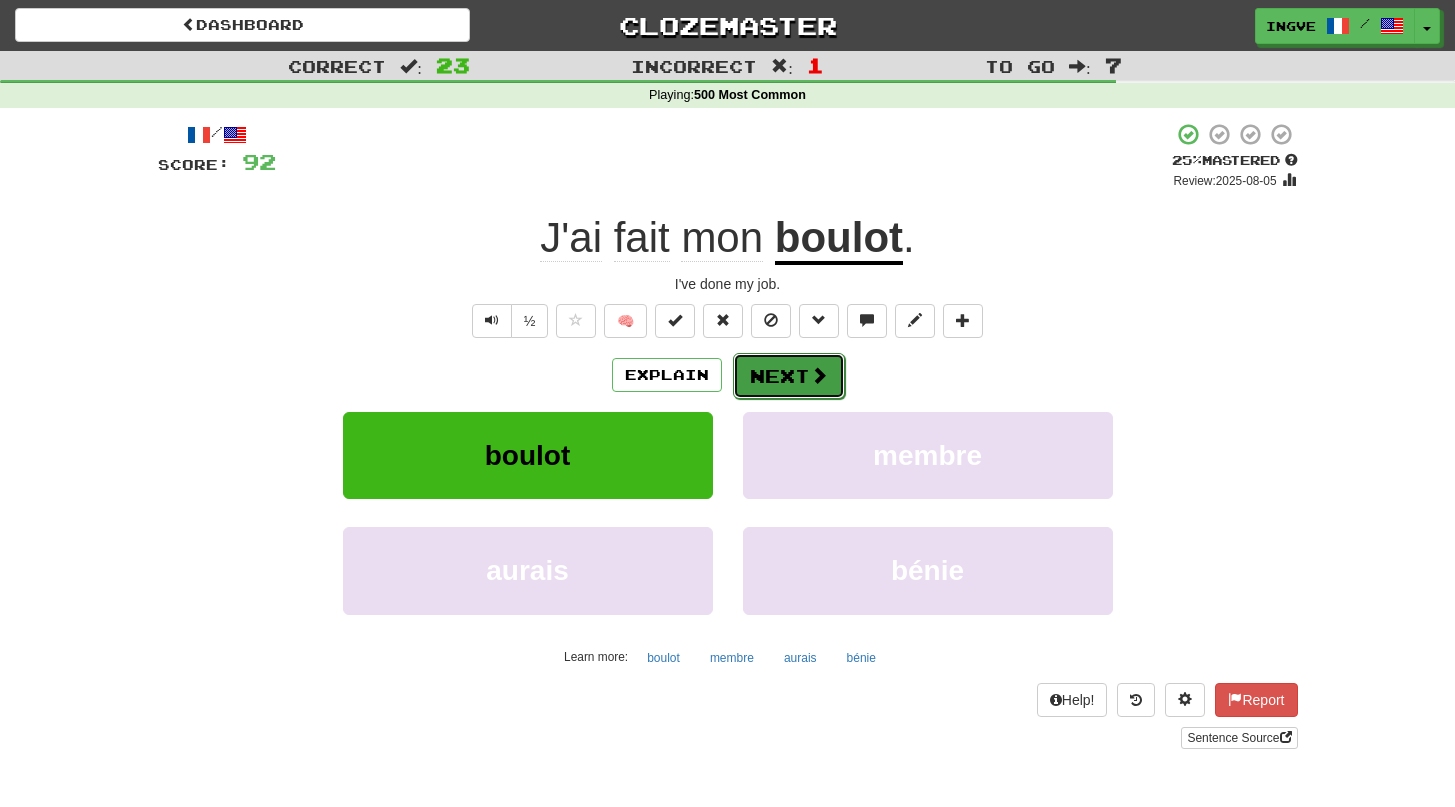 click on "Next" at bounding box center (789, 376) 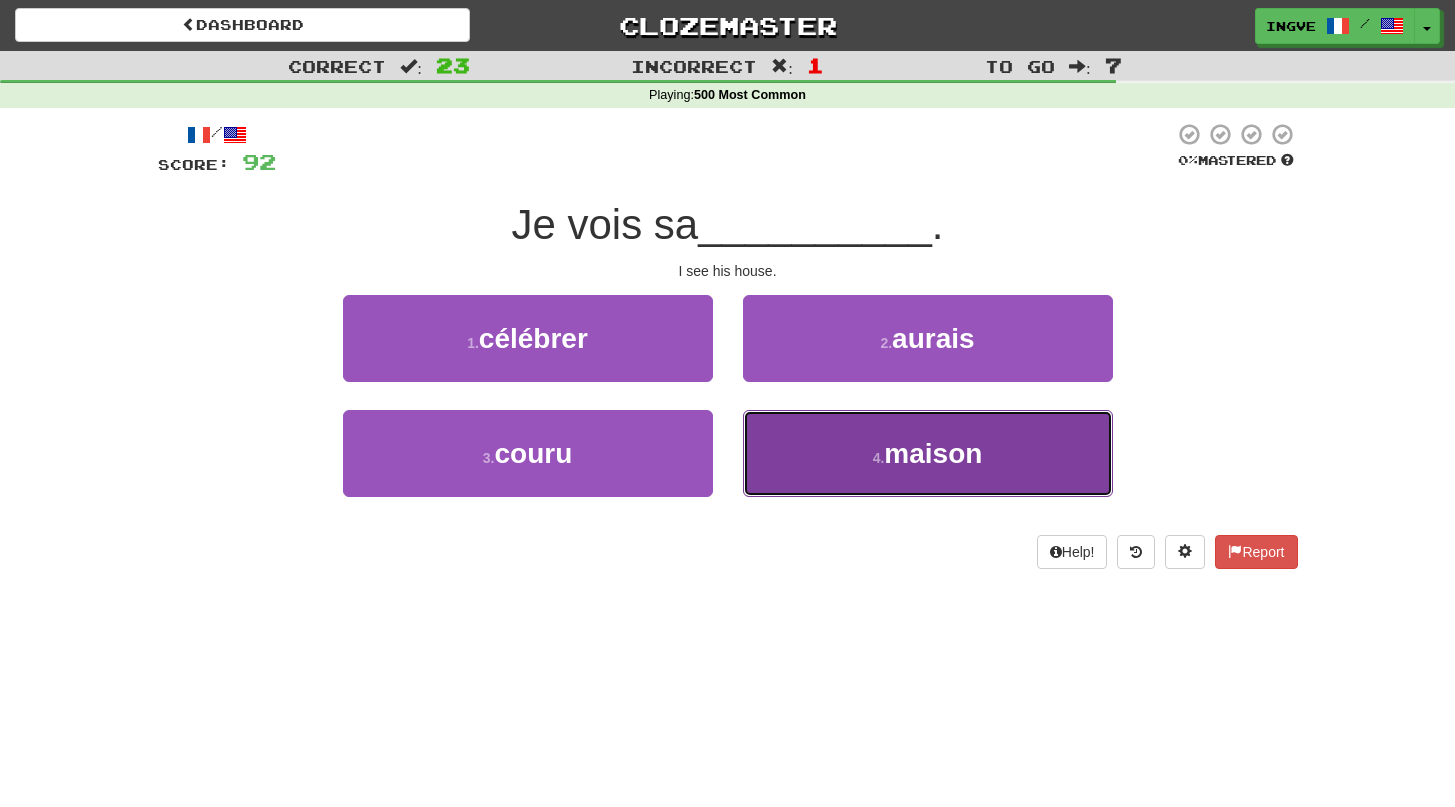 click on "4 .  maison" at bounding box center [928, 453] 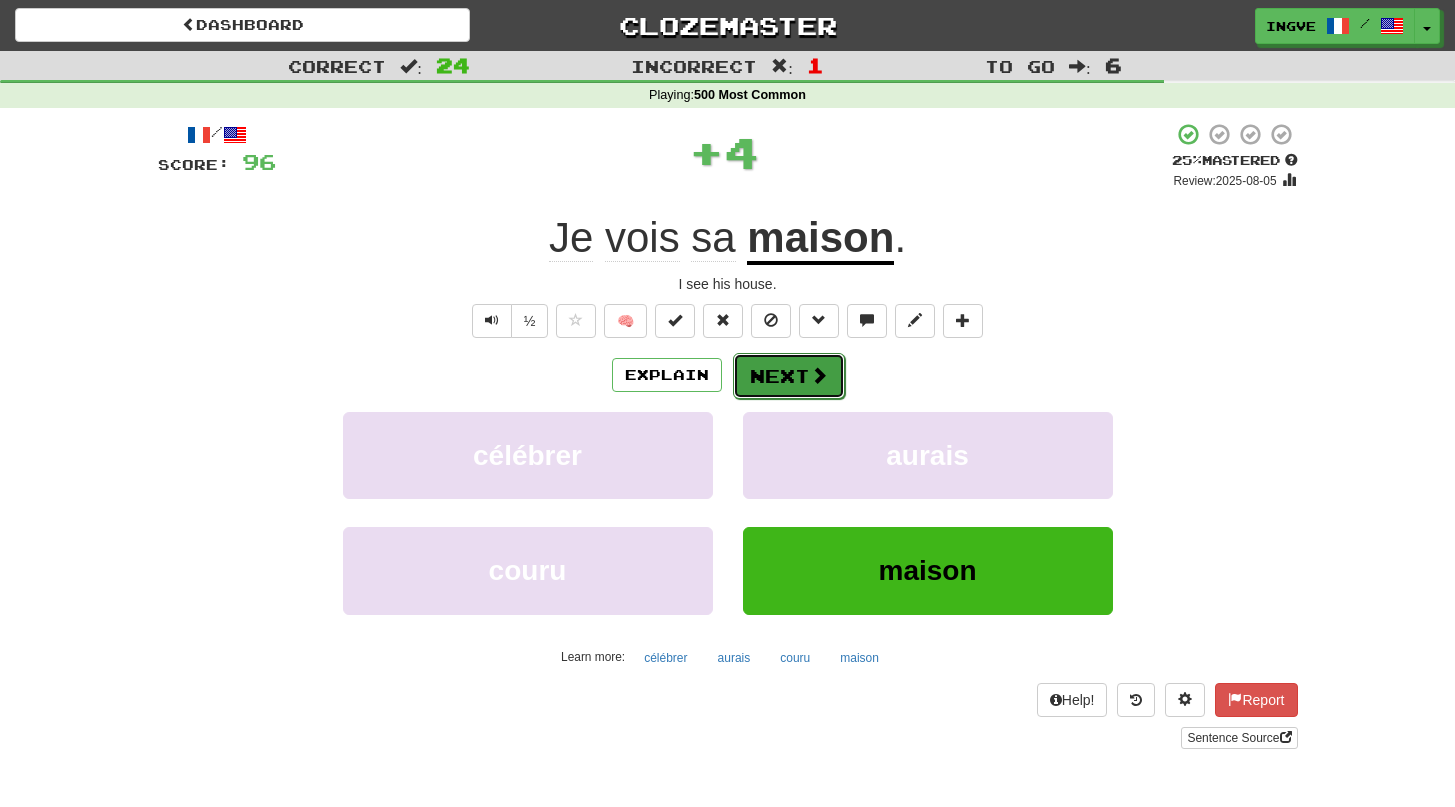 click on "Next" at bounding box center [789, 376] 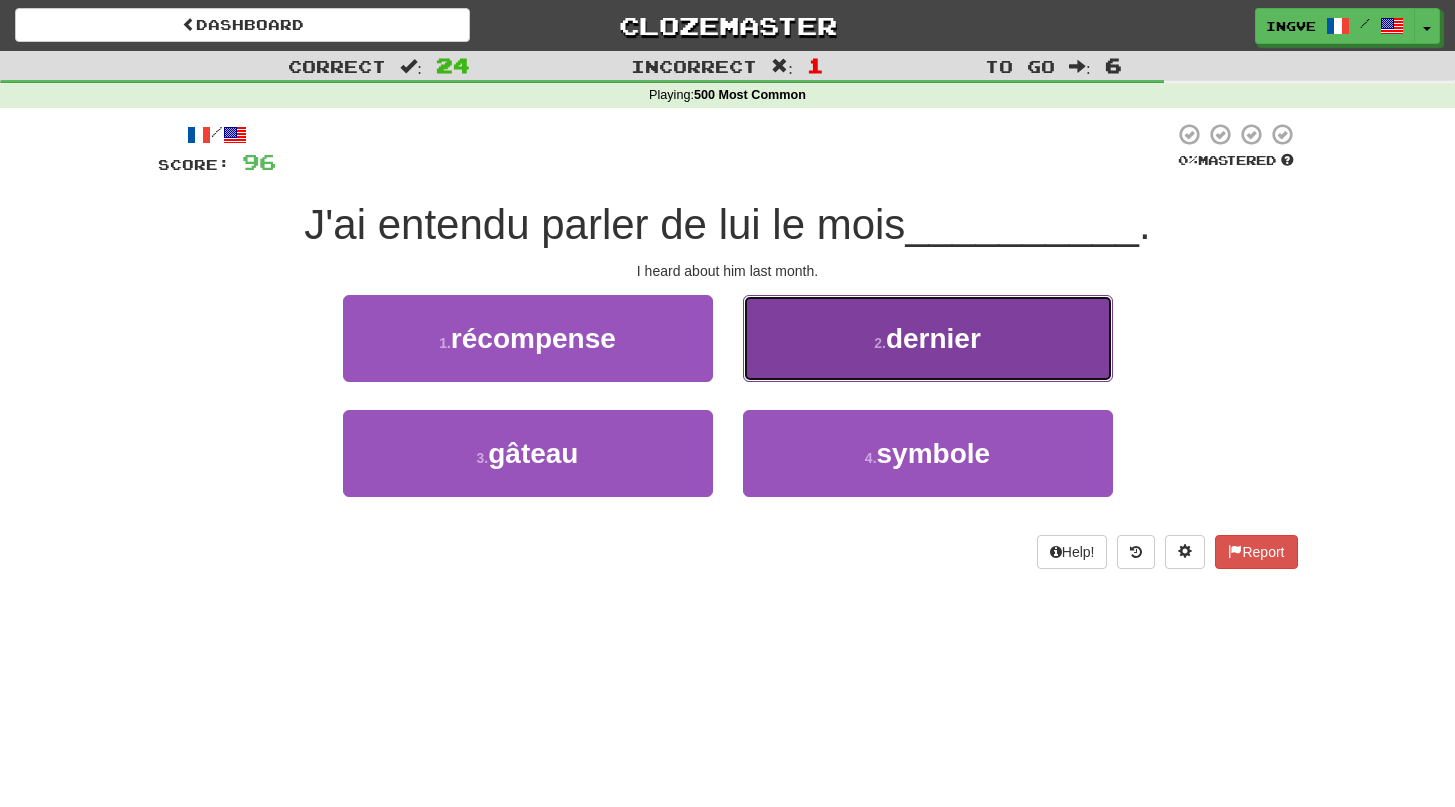 click on "2 .  dernier" at bounding box center [928, 338] 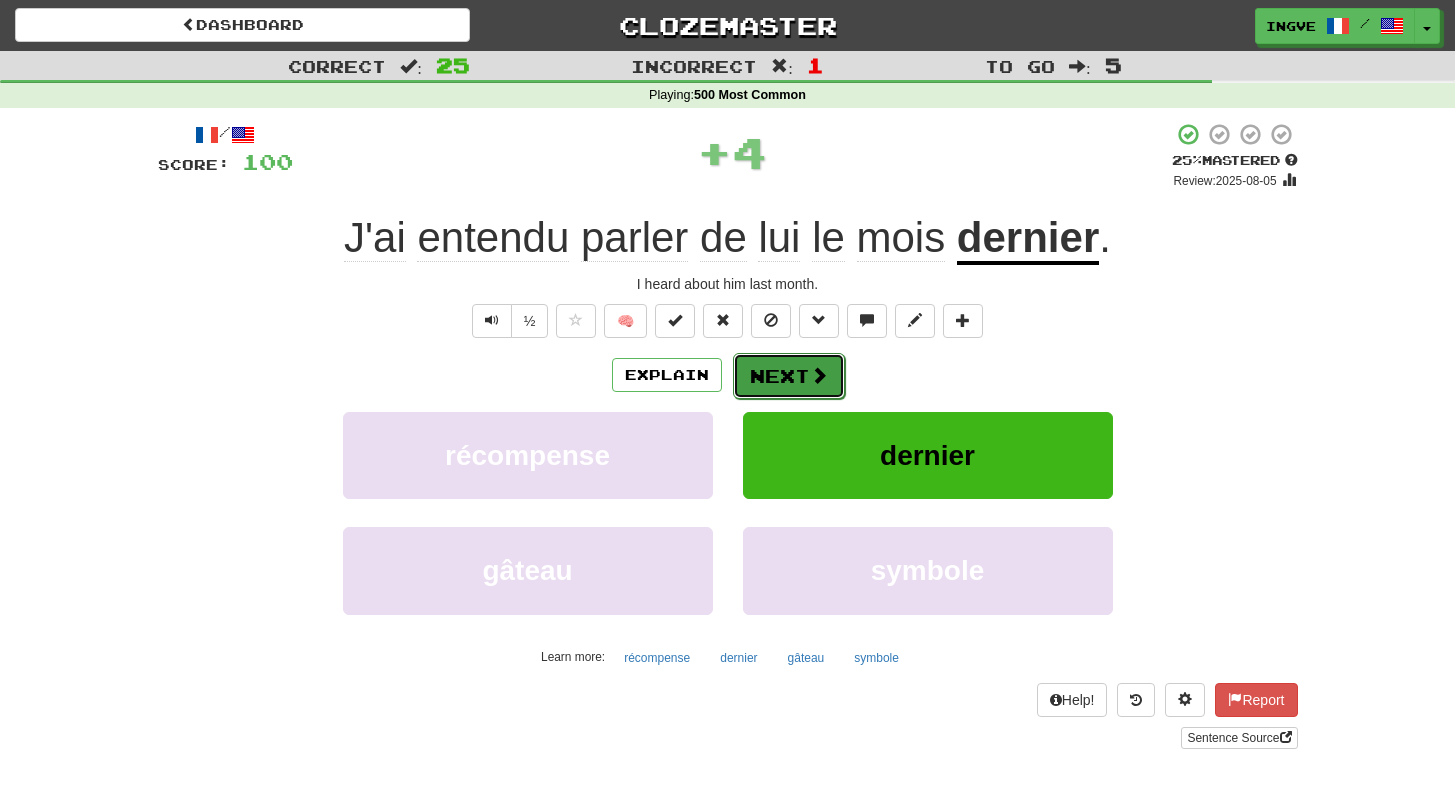 click on "Next" at bounding box center (789, 376) 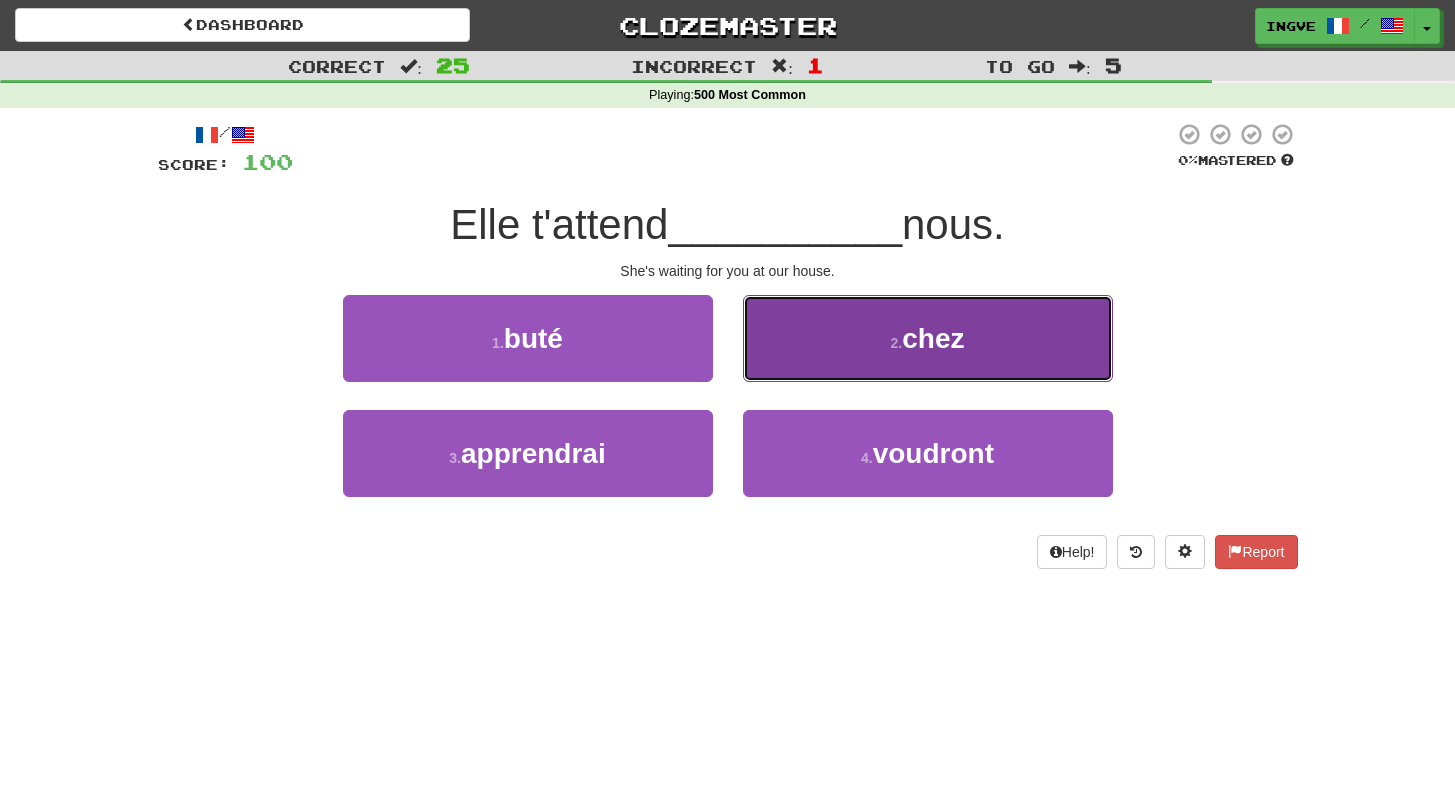 click on "2 .  chez" at bounding box center (928, 338) 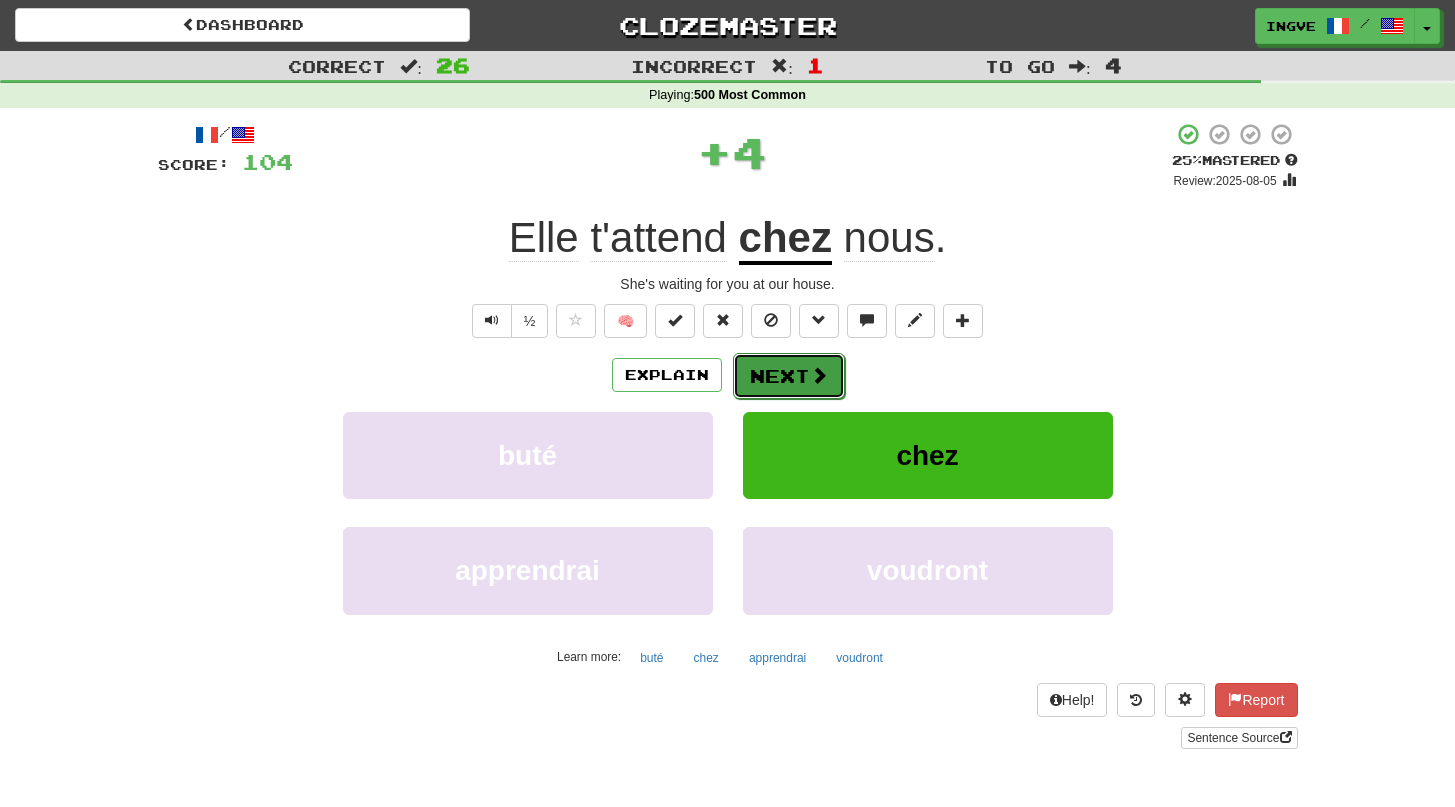 click on "Next" at bounding box center [789, 376] 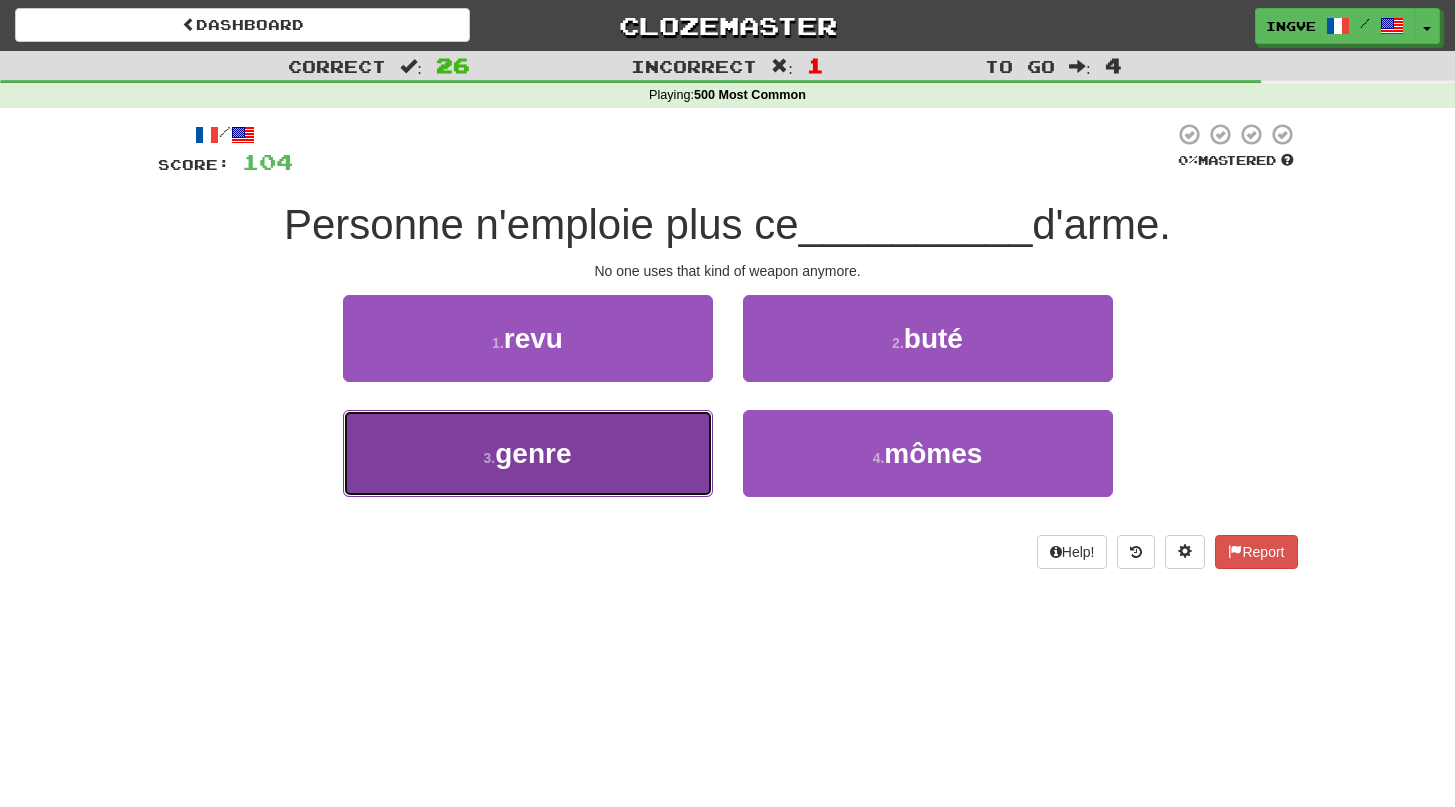 click on "3 .  genre" at bounding box center [528, 453] 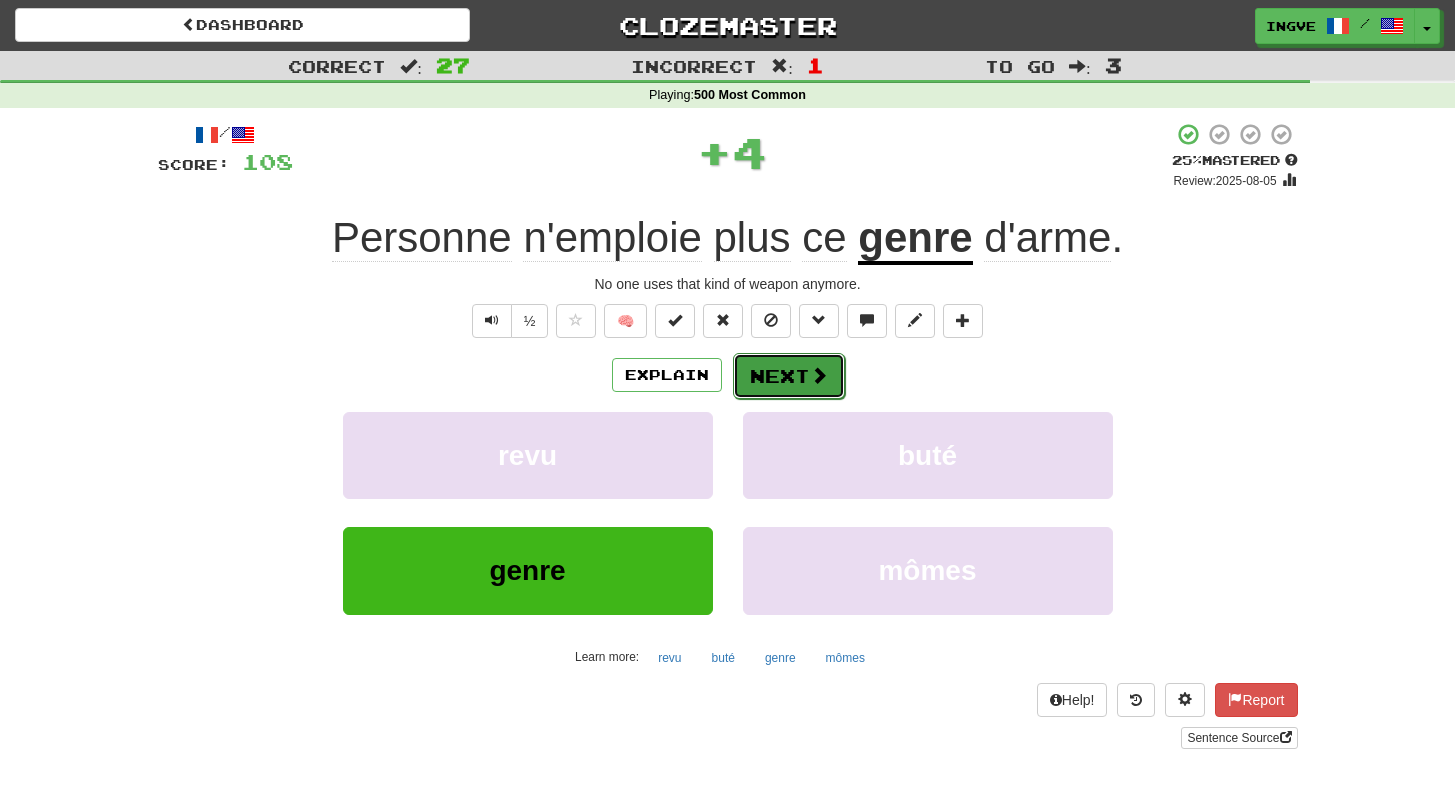 click at bounding box center (819, 375) 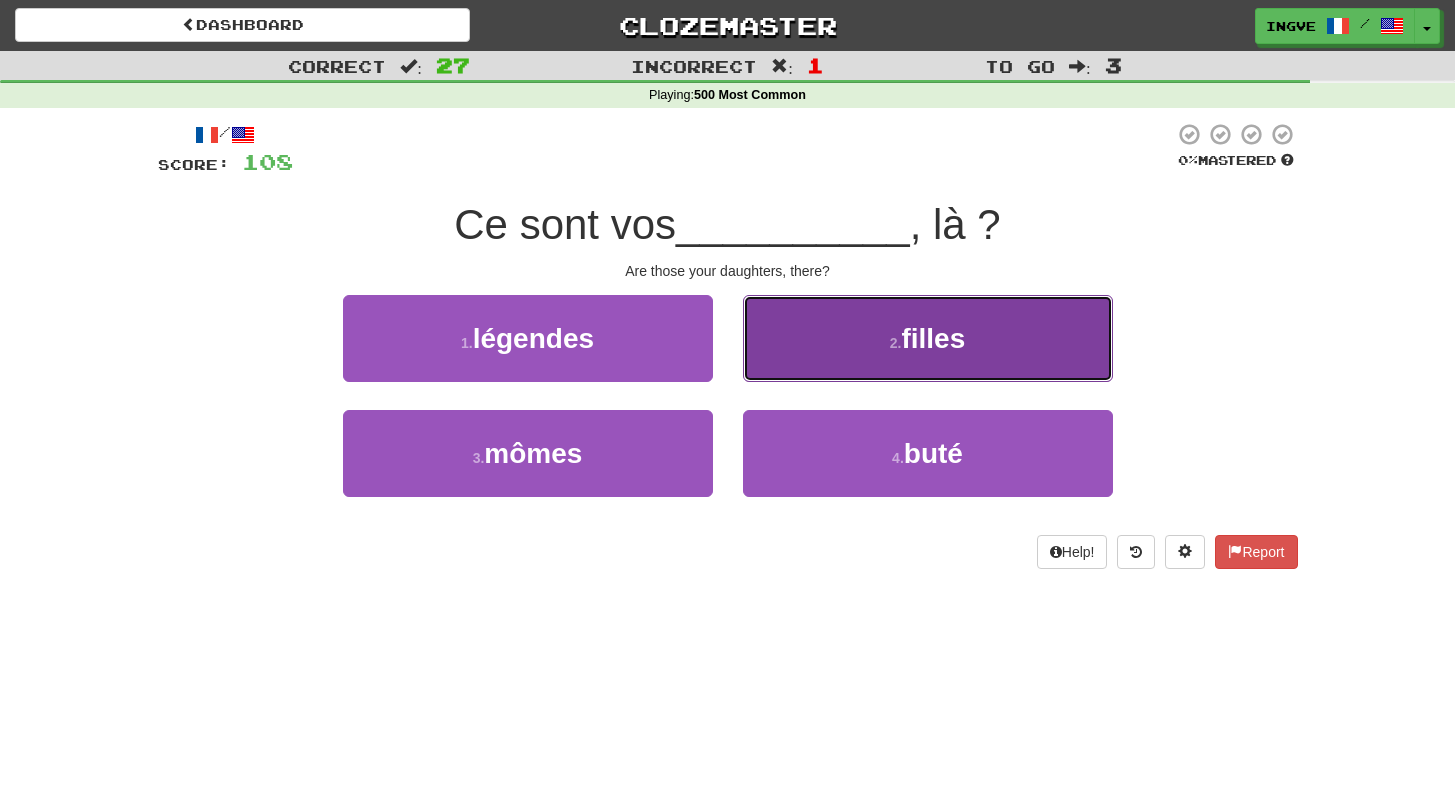click on "2 .  filles" at bounding box center [928, 338] 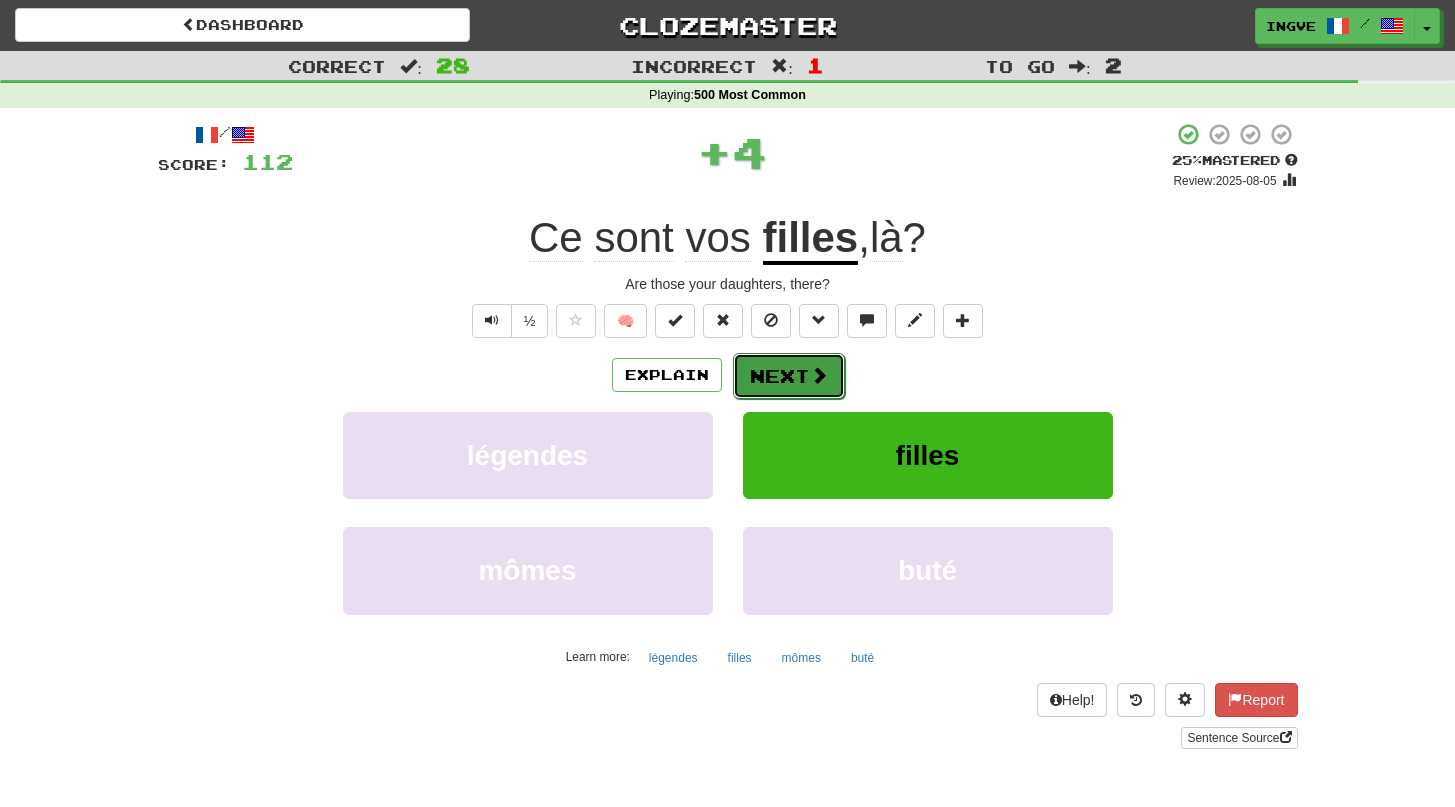click on "Next" at bounding box center [789, 376] 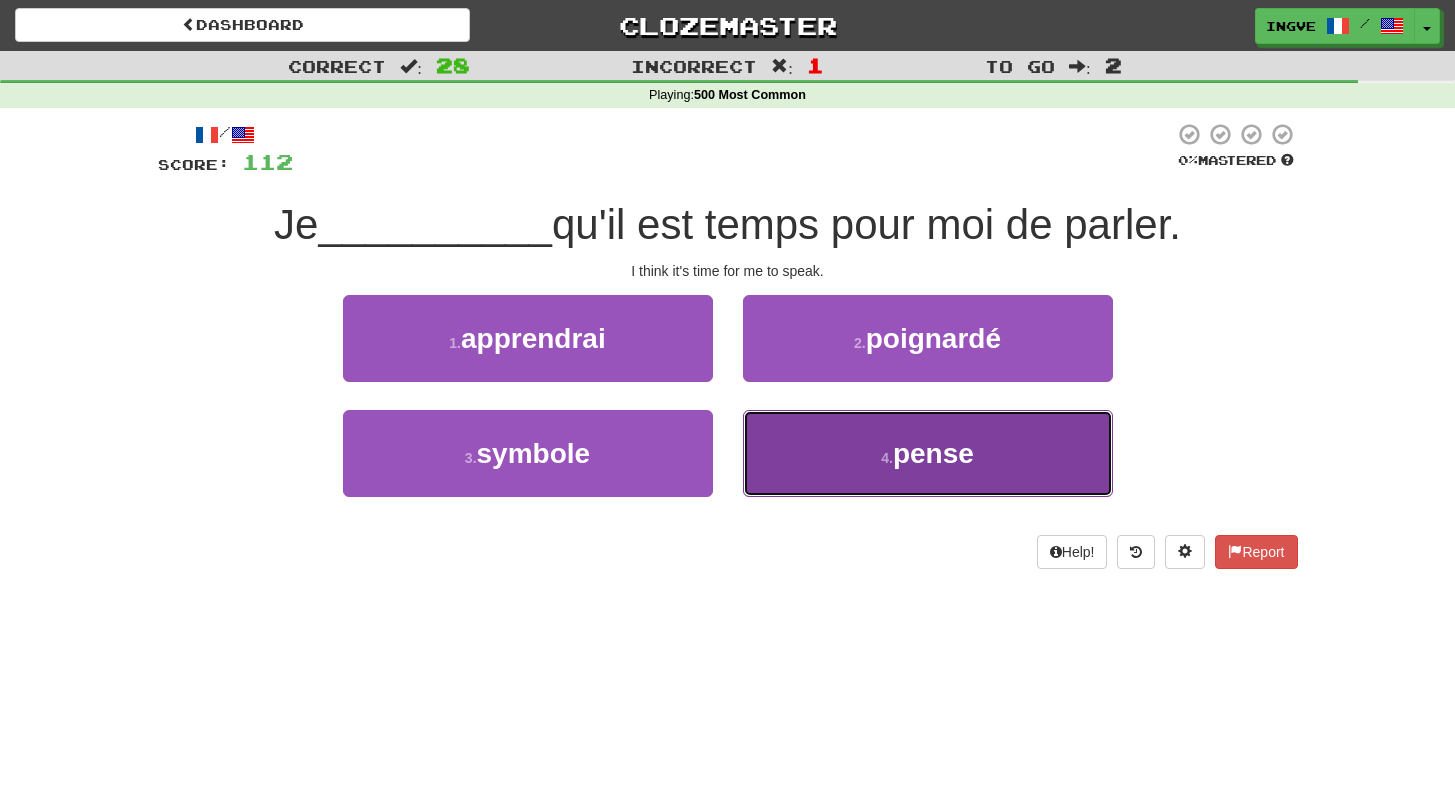 click on "pense" at bounding box center (933, 453) 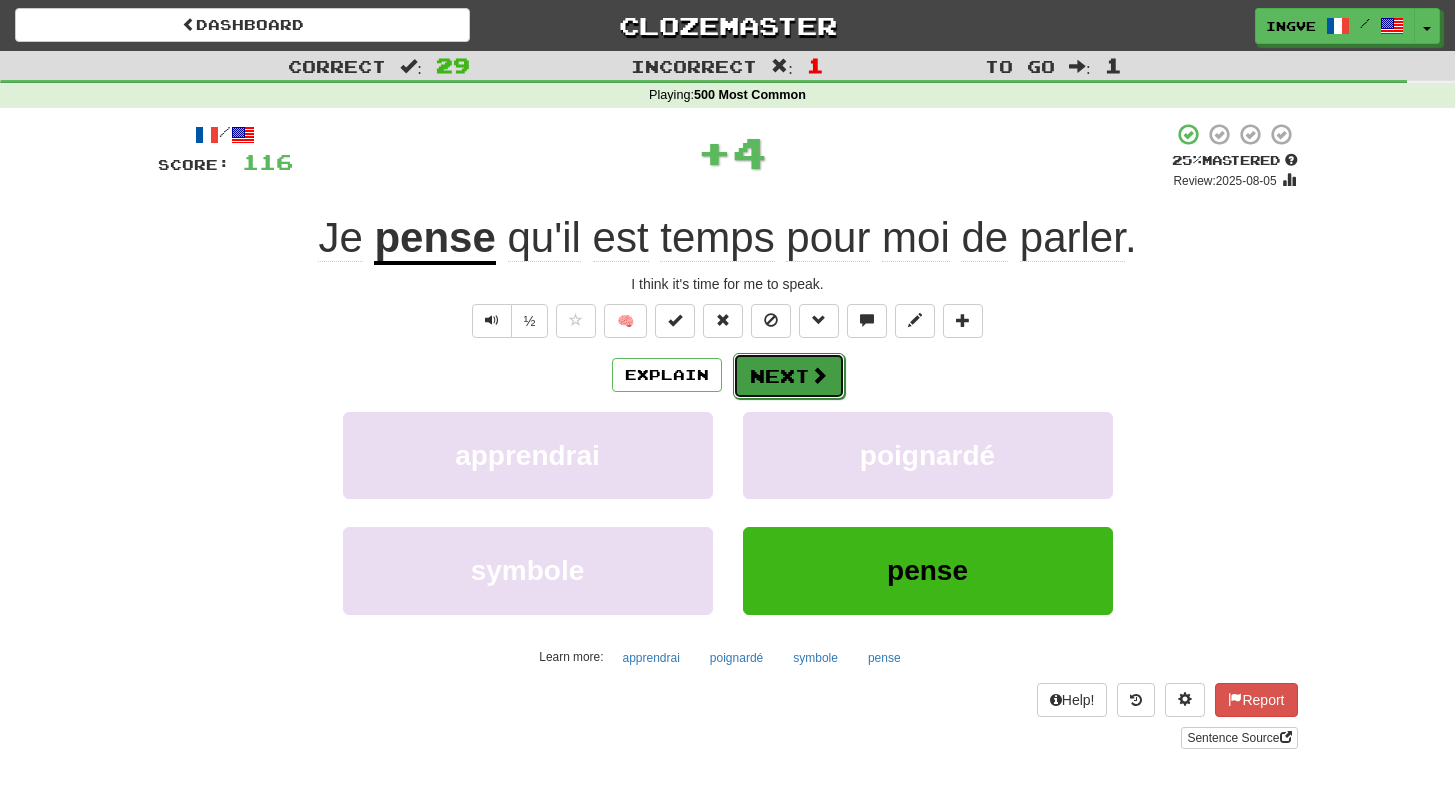 click at bounding box center [819, 375] 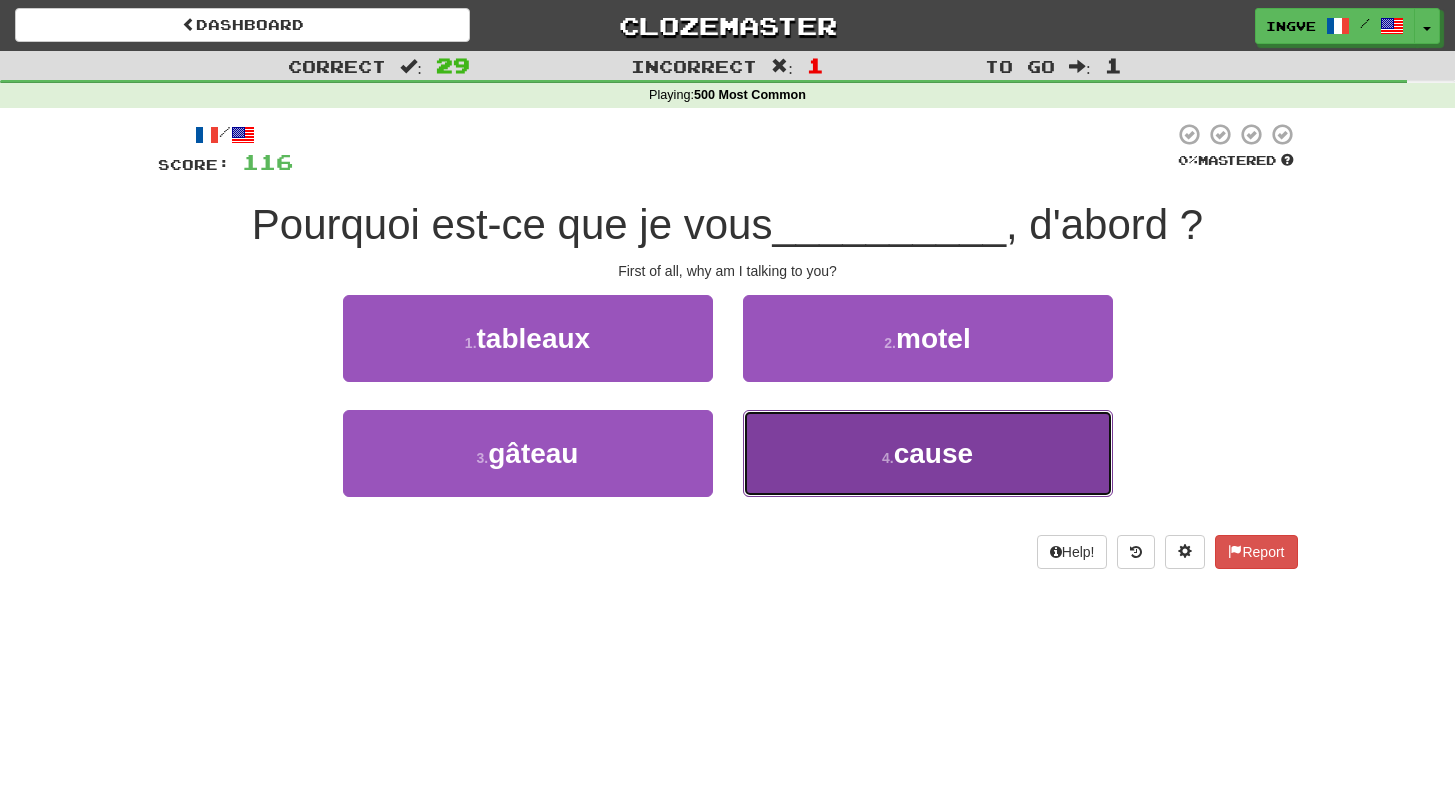 click on "4 .  cause" at bounding box center [928, 453] 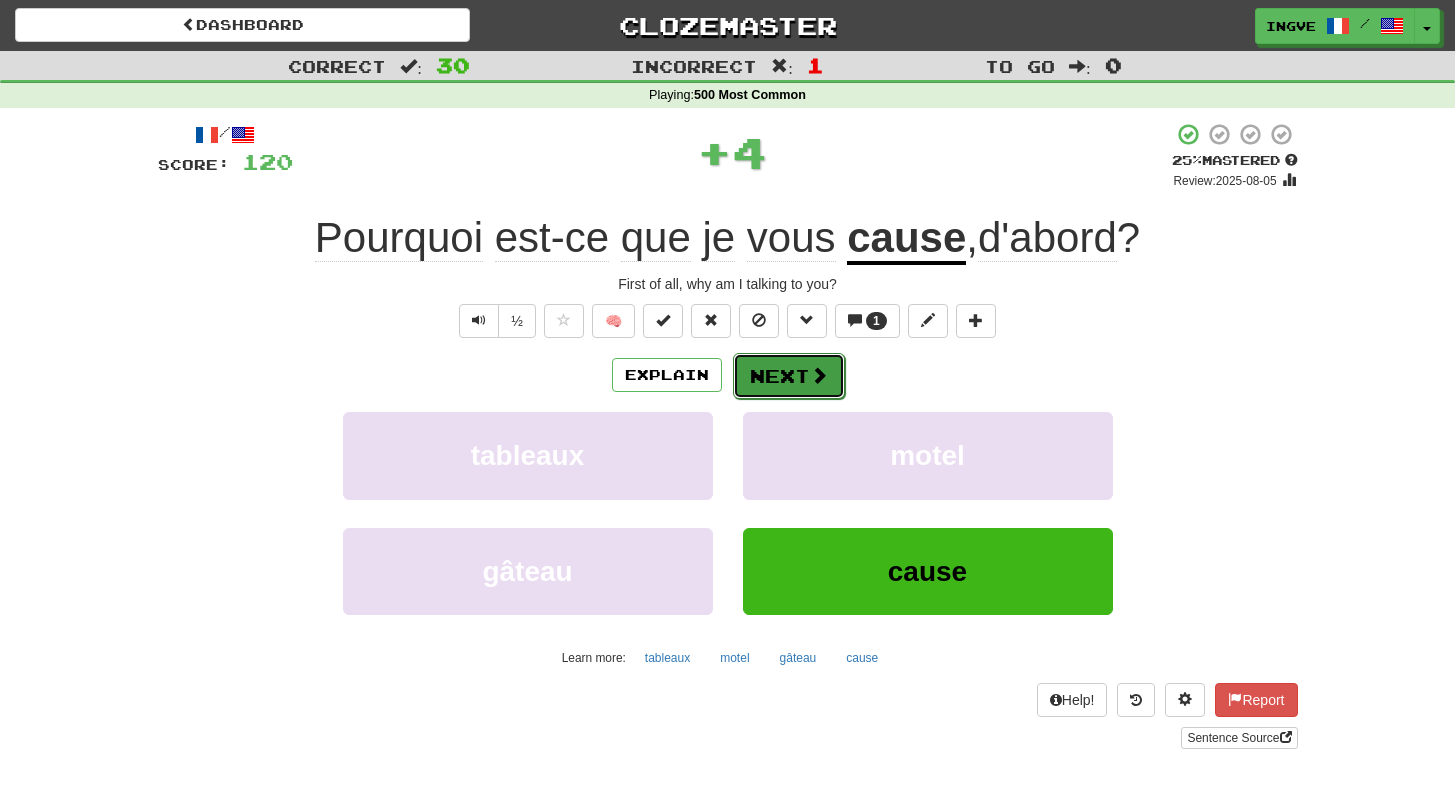 click on "Next" at bounding box center [789, 376] 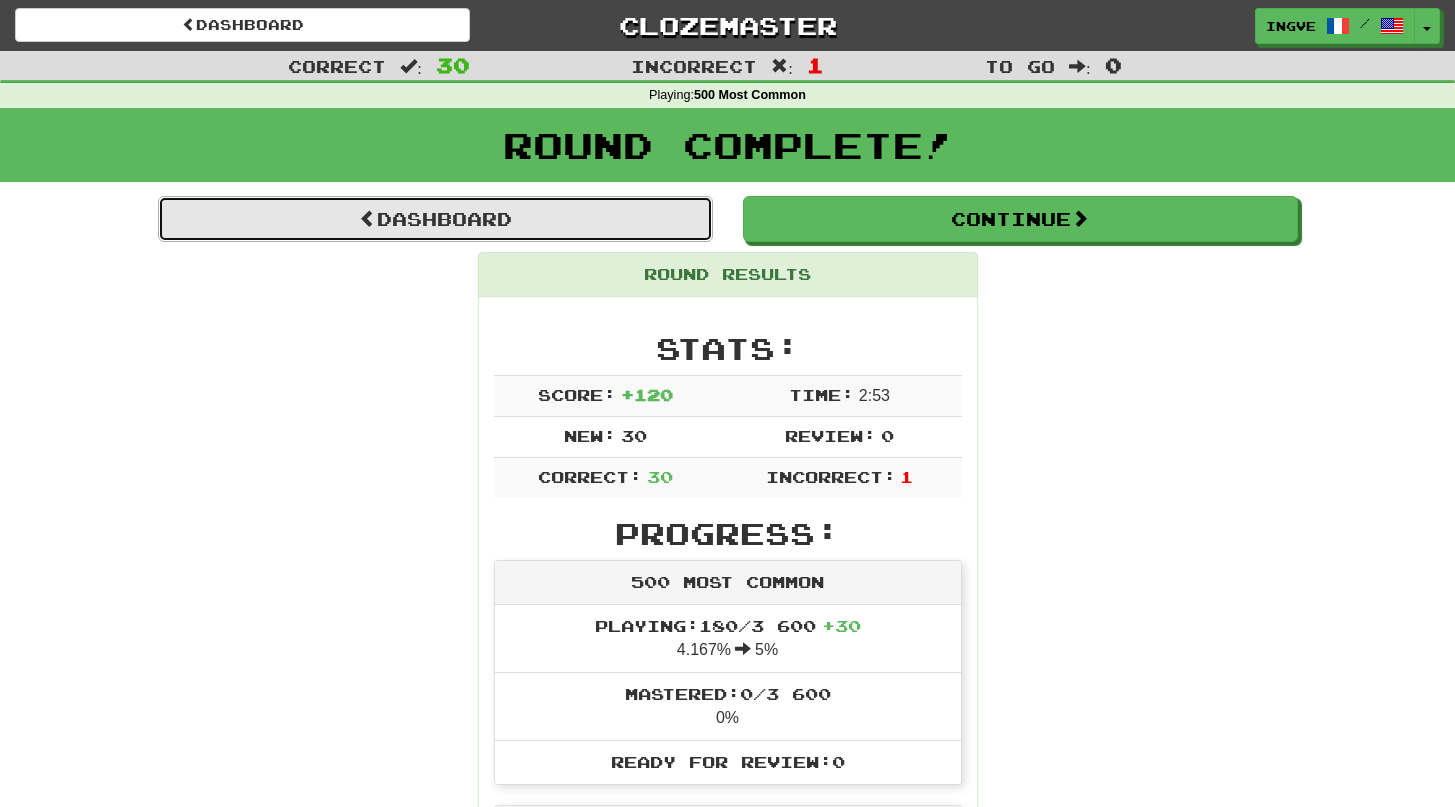 click on "Dashboard" at bounding box center [435, 219] 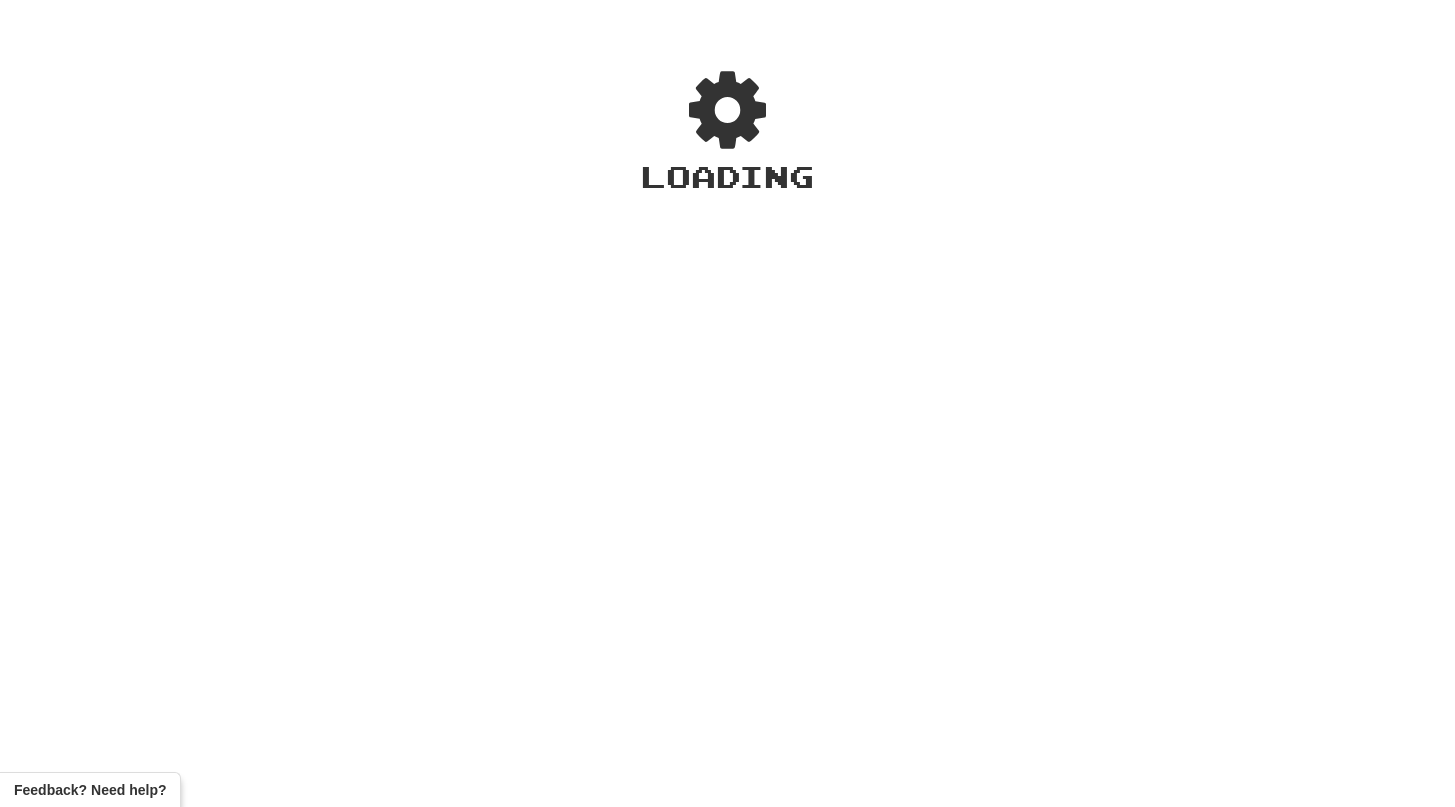 scroll, scrollTop: 0, scrollLeft: 0, axis: both 